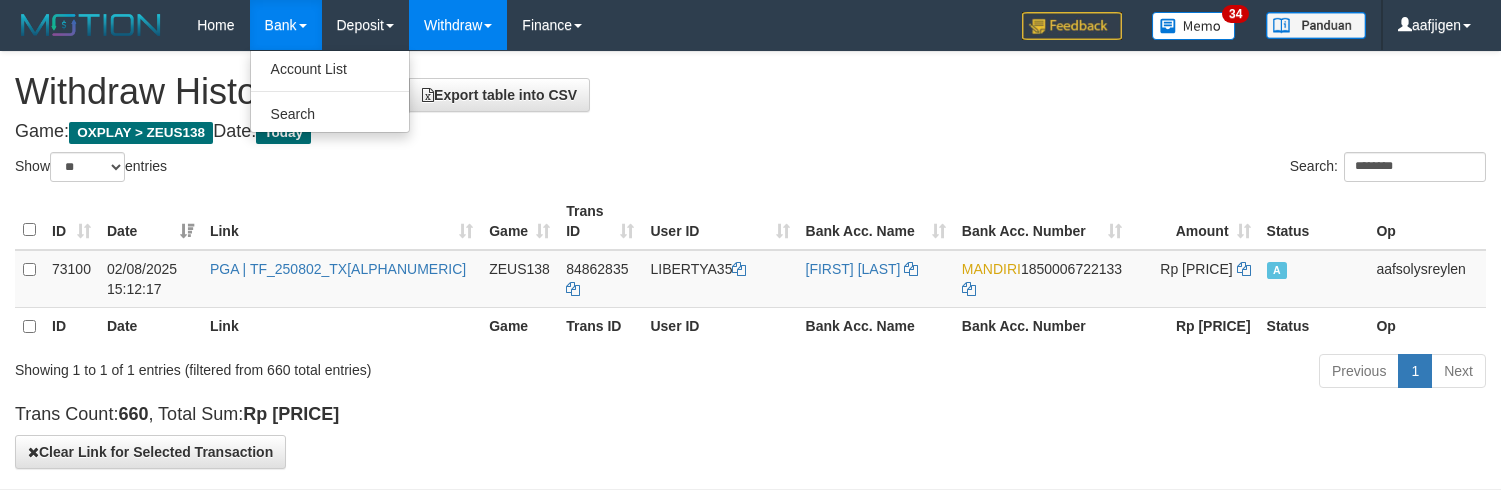 select on "**" 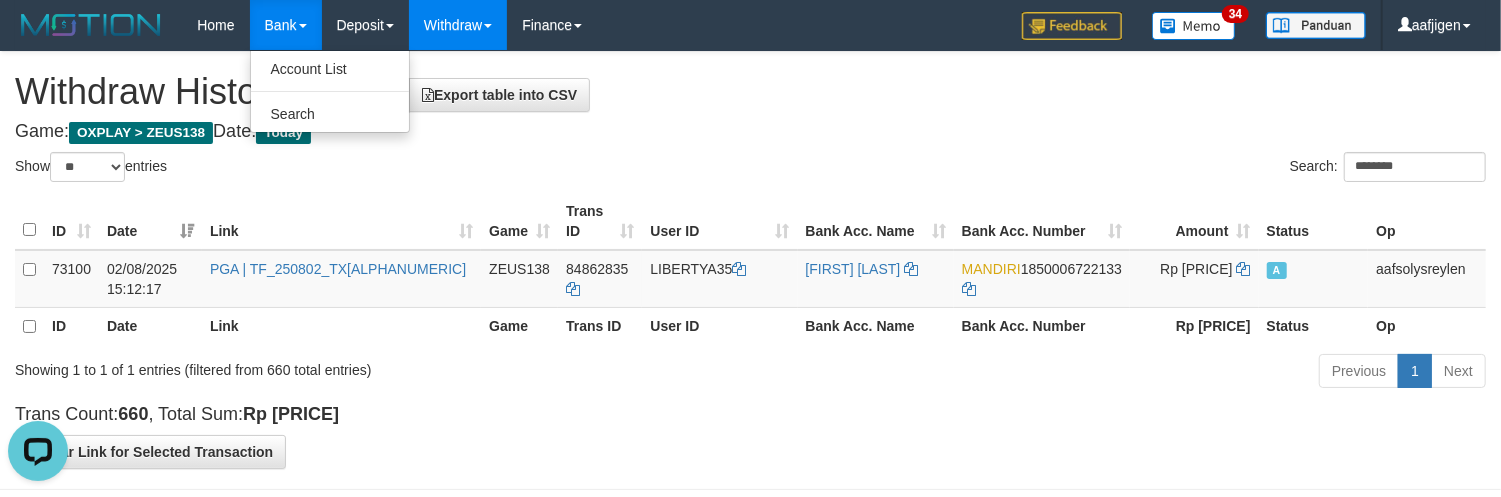 scroll, scrollTop: 0, scrollLeft: 0, axis: both 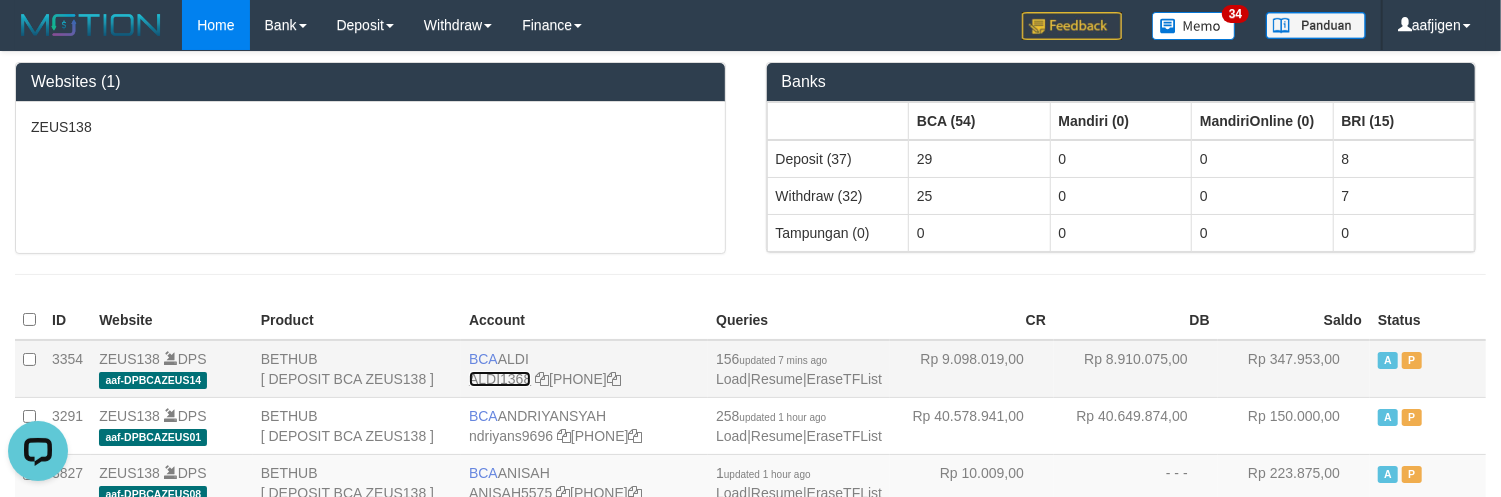 click on "ALDI1368" at bounding box center (500, 379) 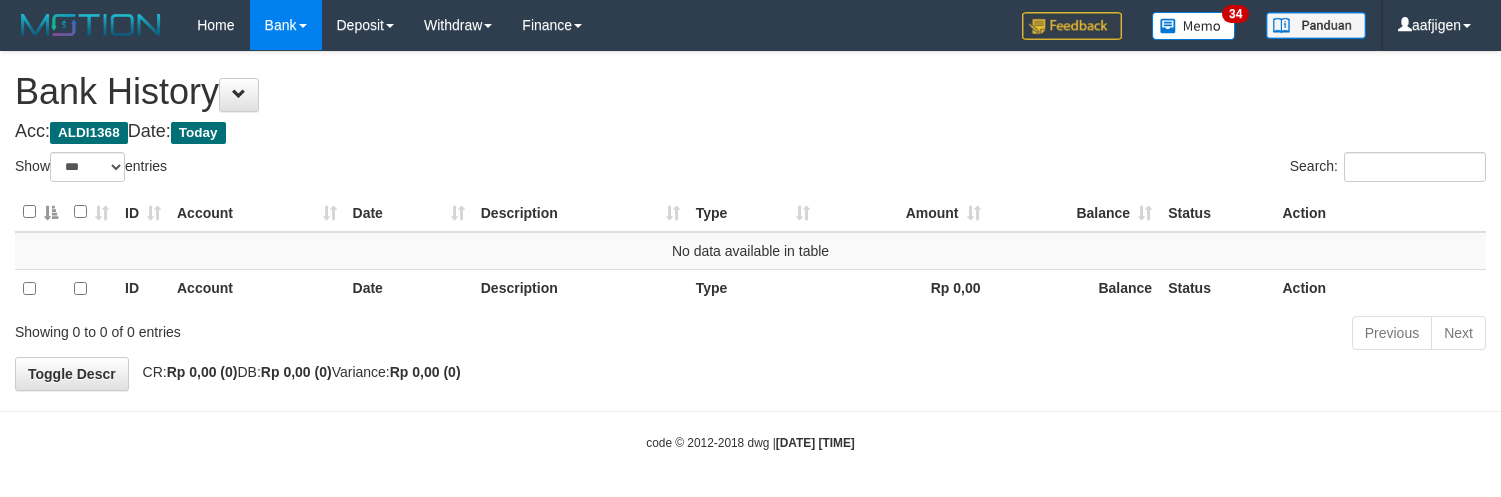 select on "***" 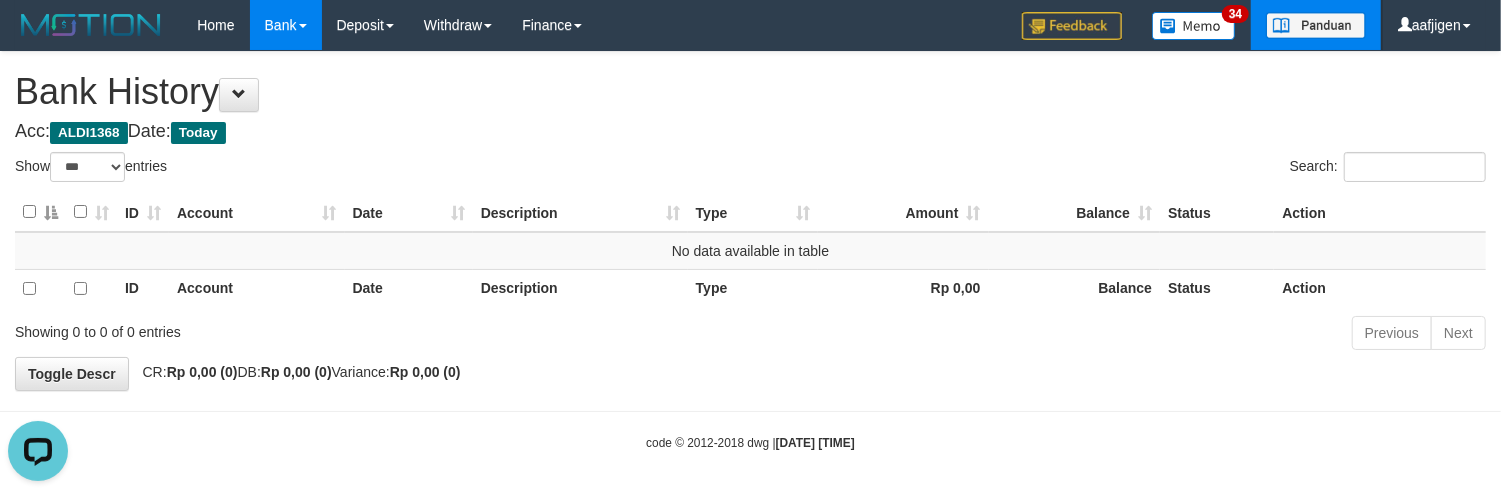scroll, scrollTop: 0, scrollLeft: 0, axis: both 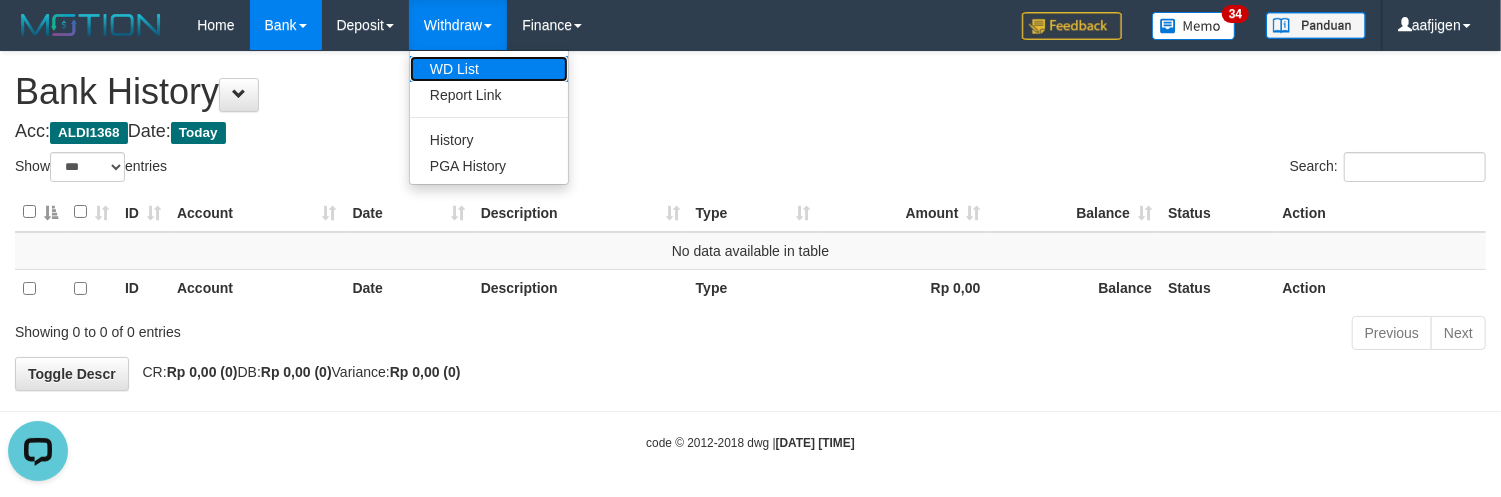 click on "WD List" at bounding box center (489, 69) 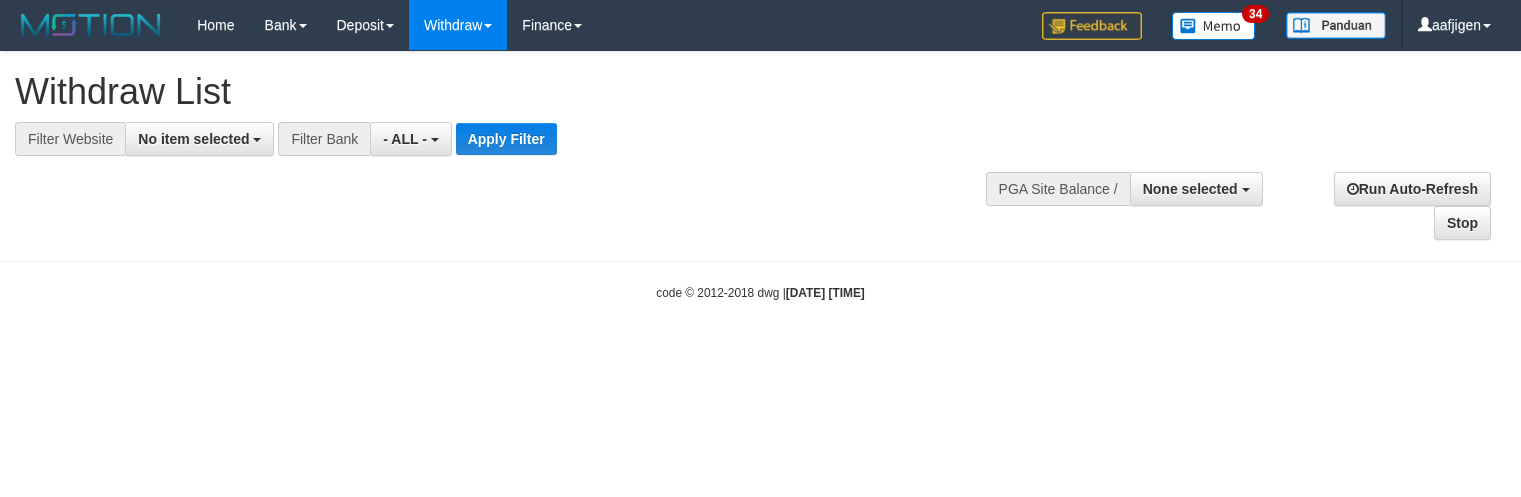 select 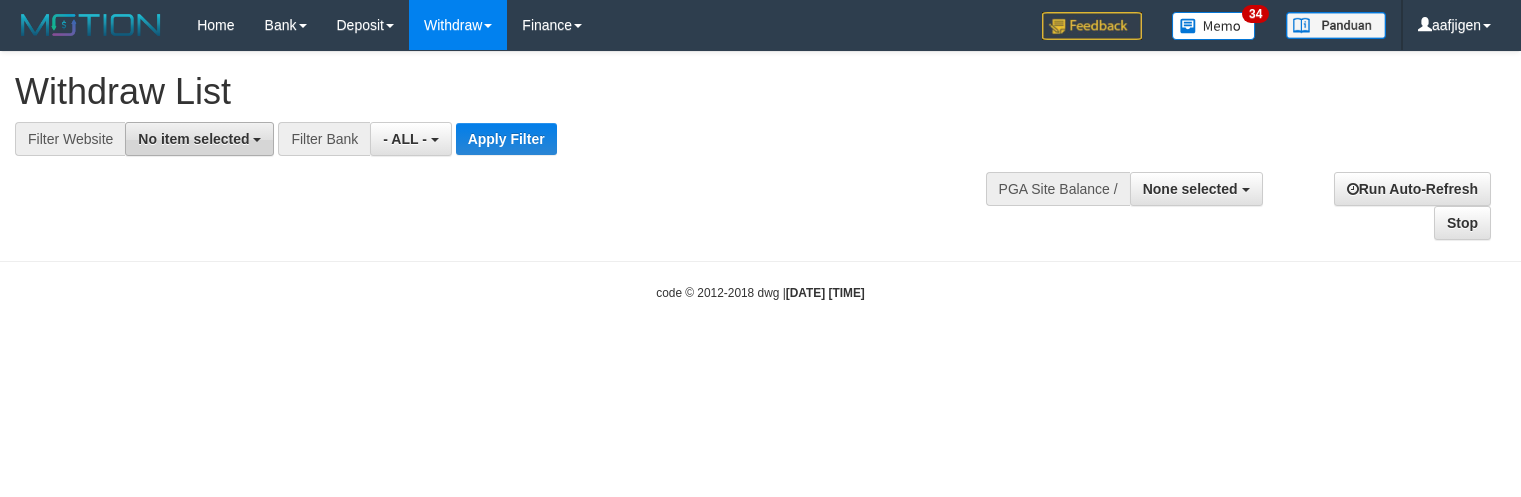 scroll, scrollTop: 0, scrollLeft: 0, axis: both 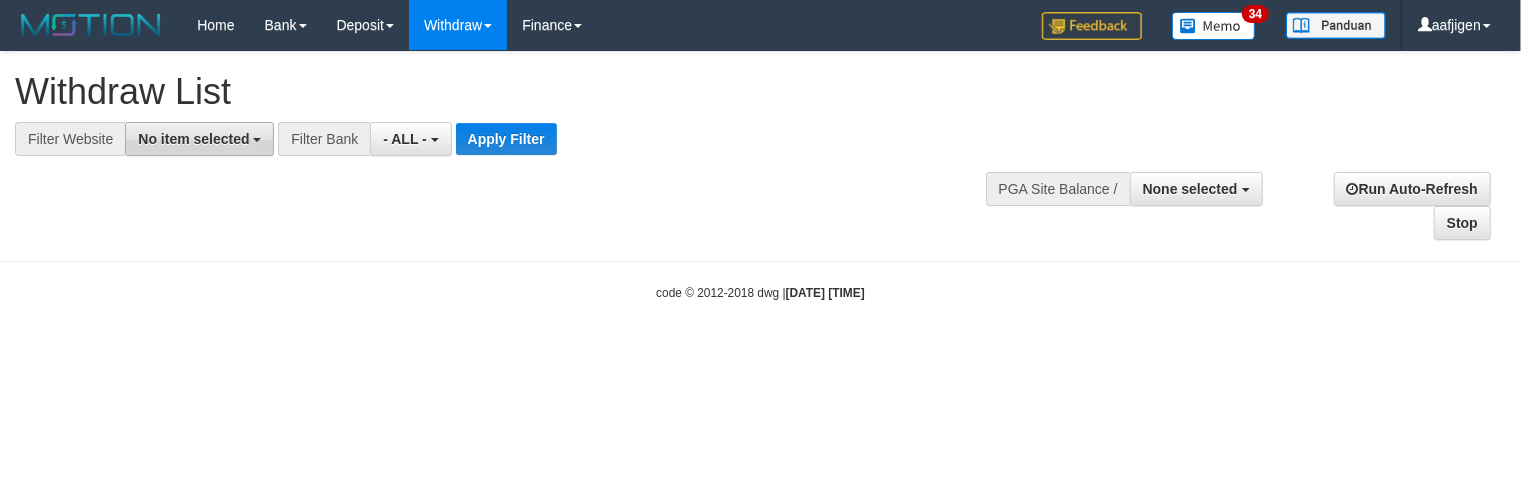click on "No item selected" at bounding box center (193, 139) 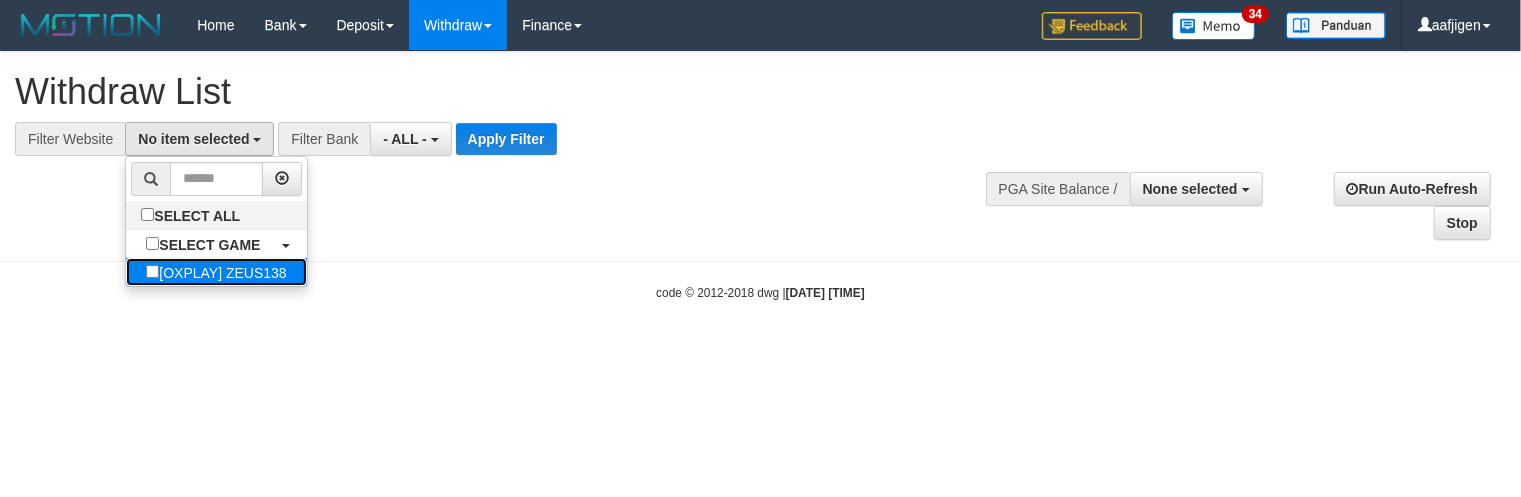 click on "[OXPLAY] ZEUS138" at bounding box center (216, 272) 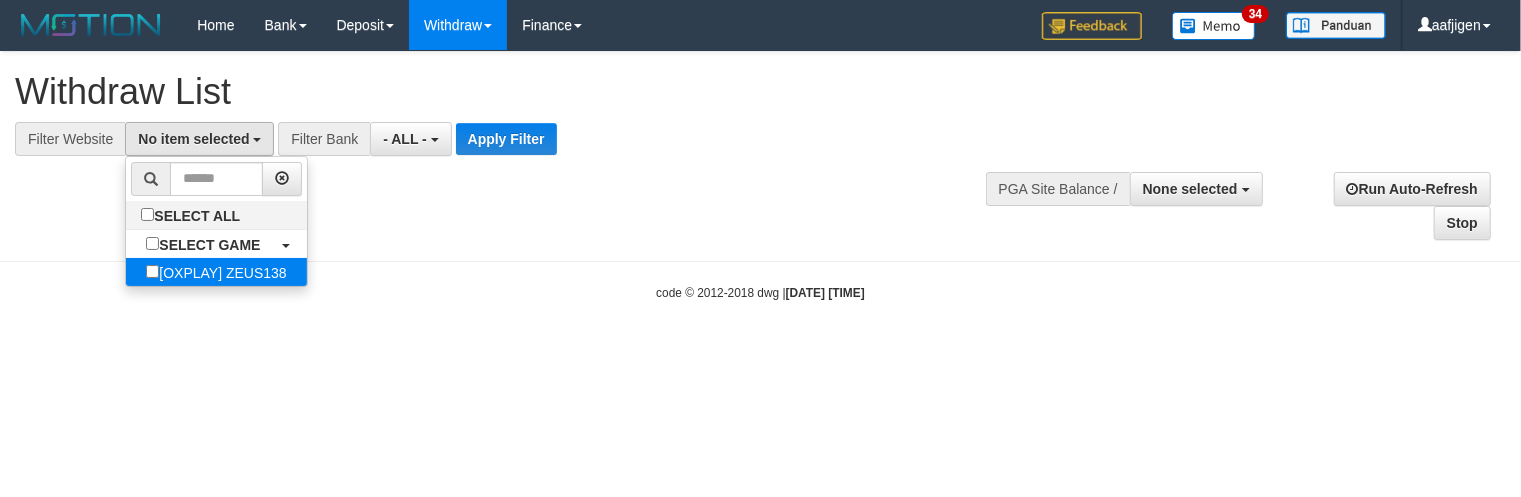 select on "***" 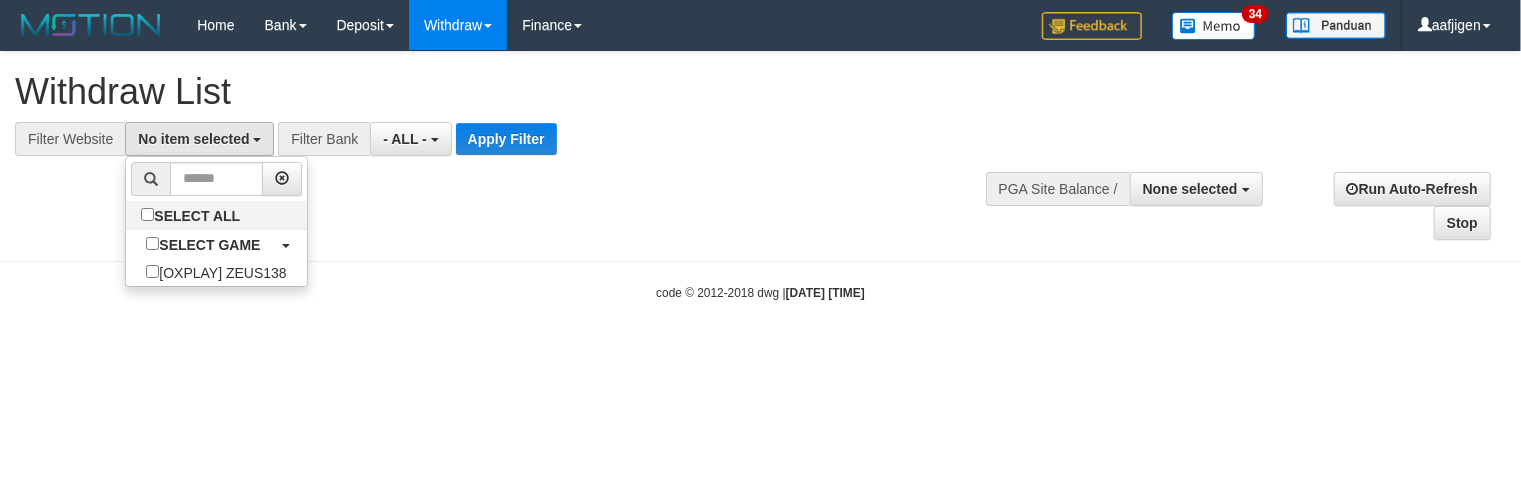 scroll, scrollTop: 17, scrollLeft: 0, axis: vertical 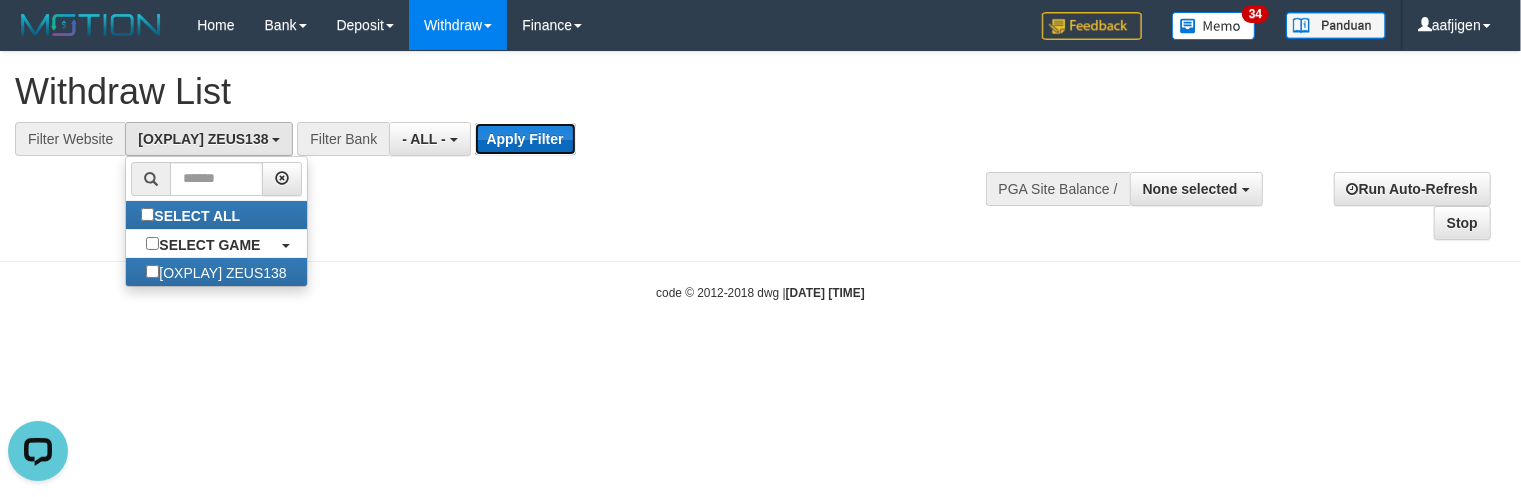 click on "Apply Filter" at bounding box center (525, 139) 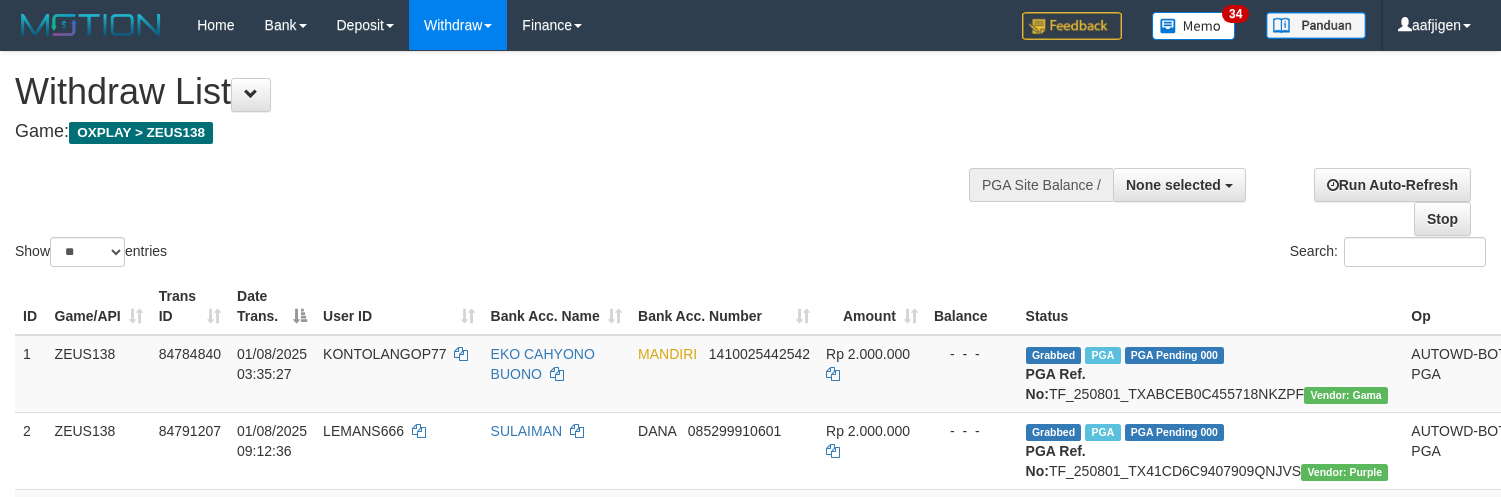 select 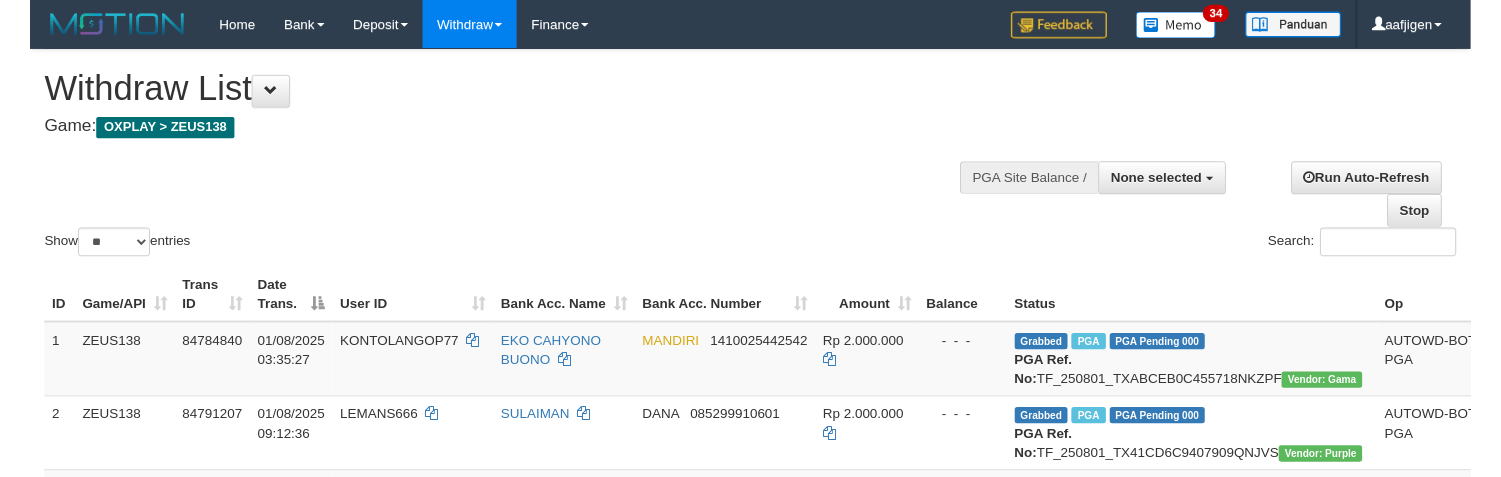 scroll, scrollTop: 0, scrollLeft: 0, axis: both 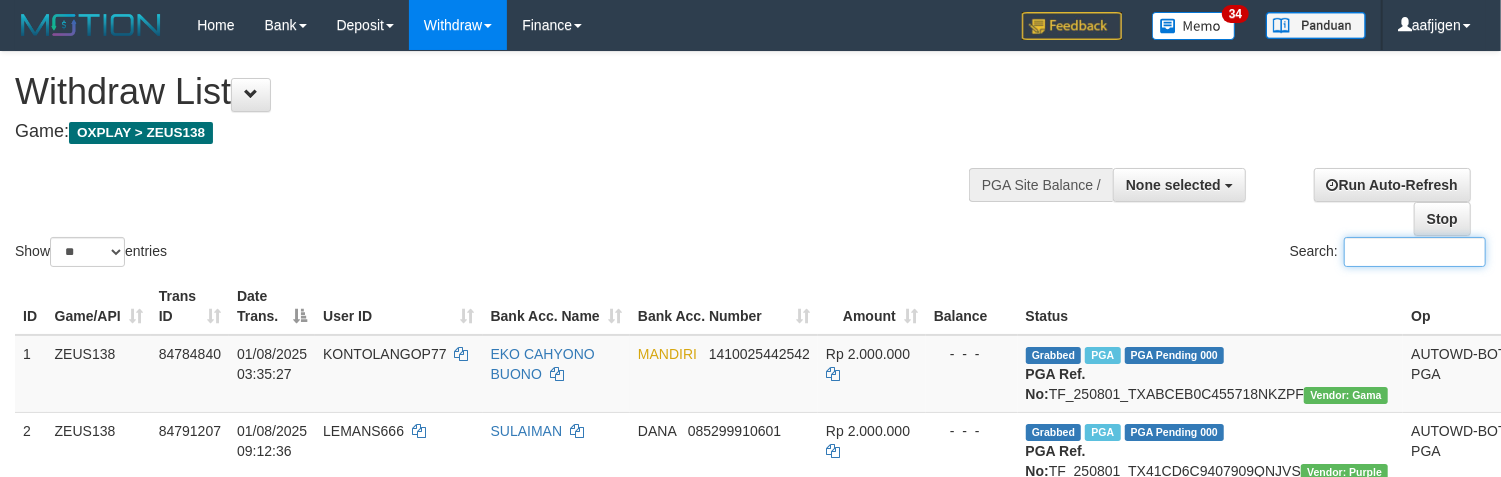 click on "Search:" at bounding box center (1415, 252) 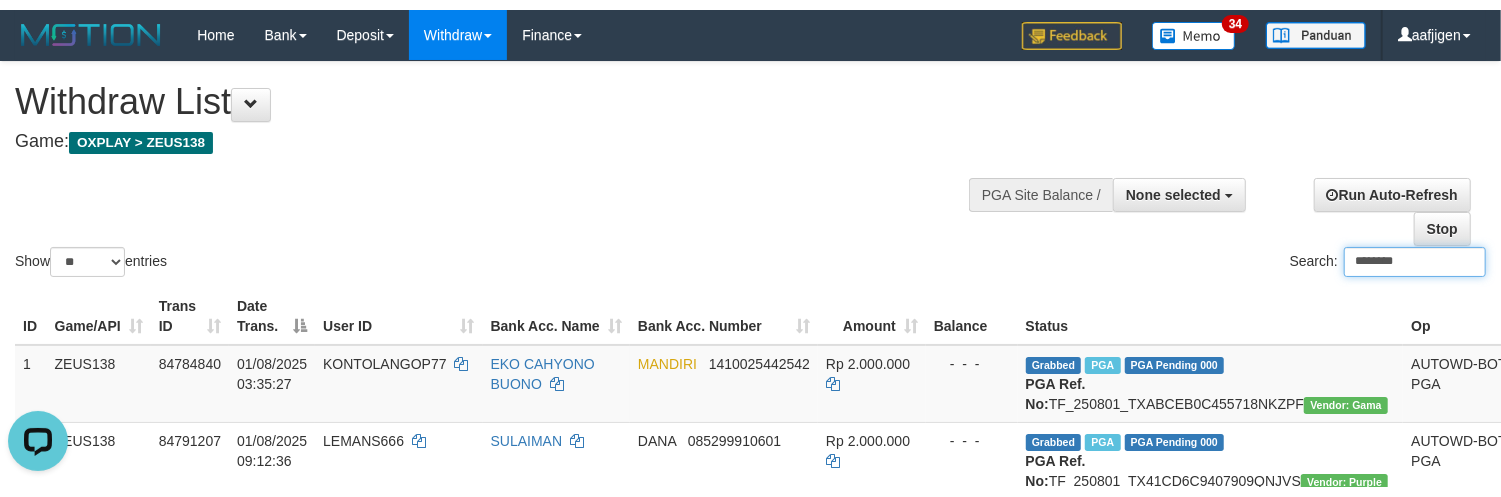 scroll, scrollTop: 0, scrollLeft: 0, axis: both 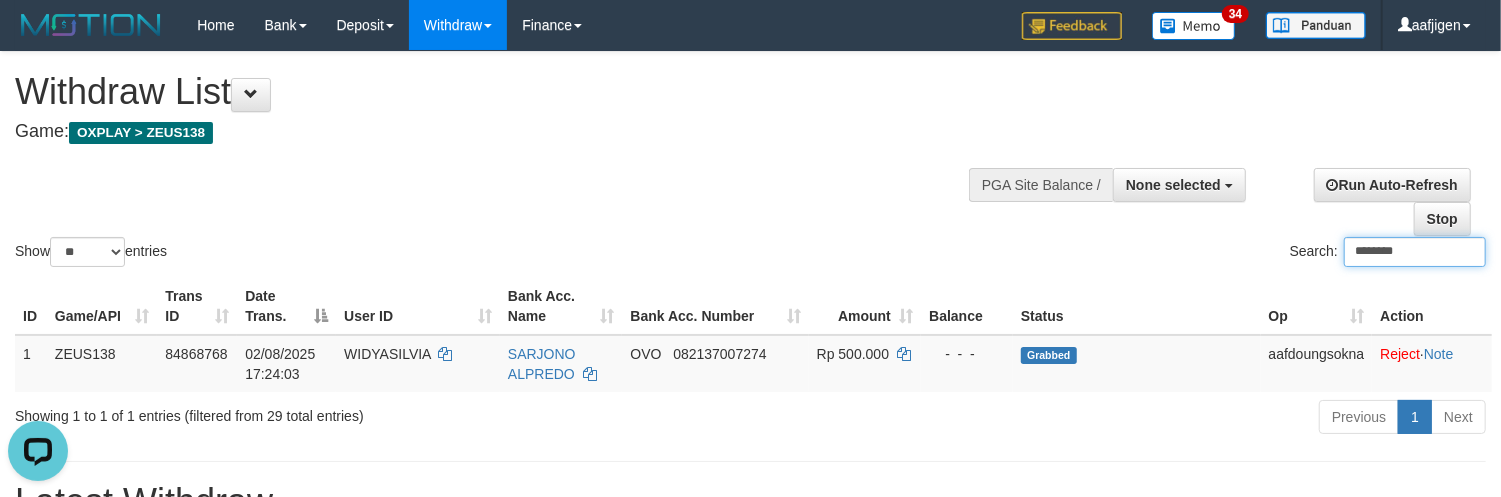 type on "********" 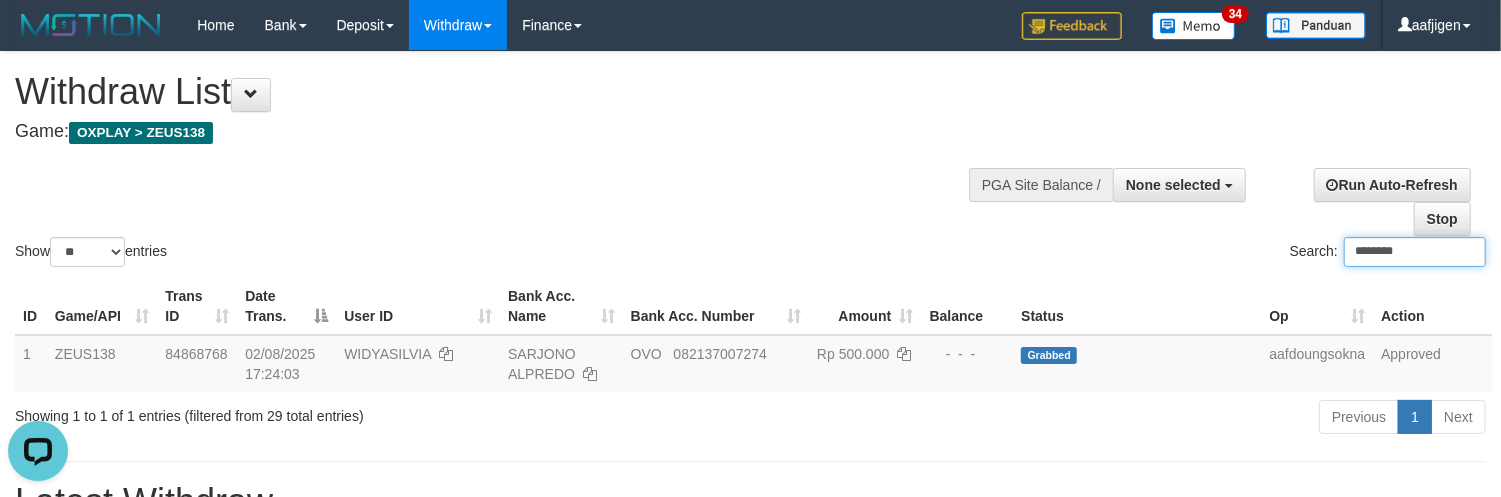 click on "********" at bounding box center [1415, 252] 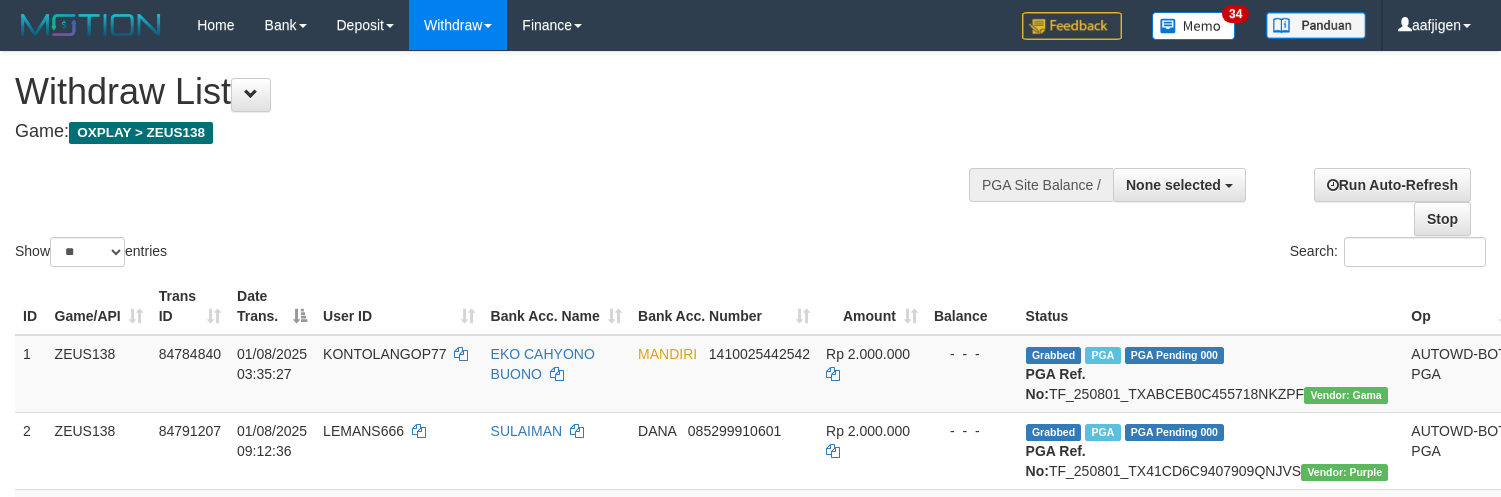 select 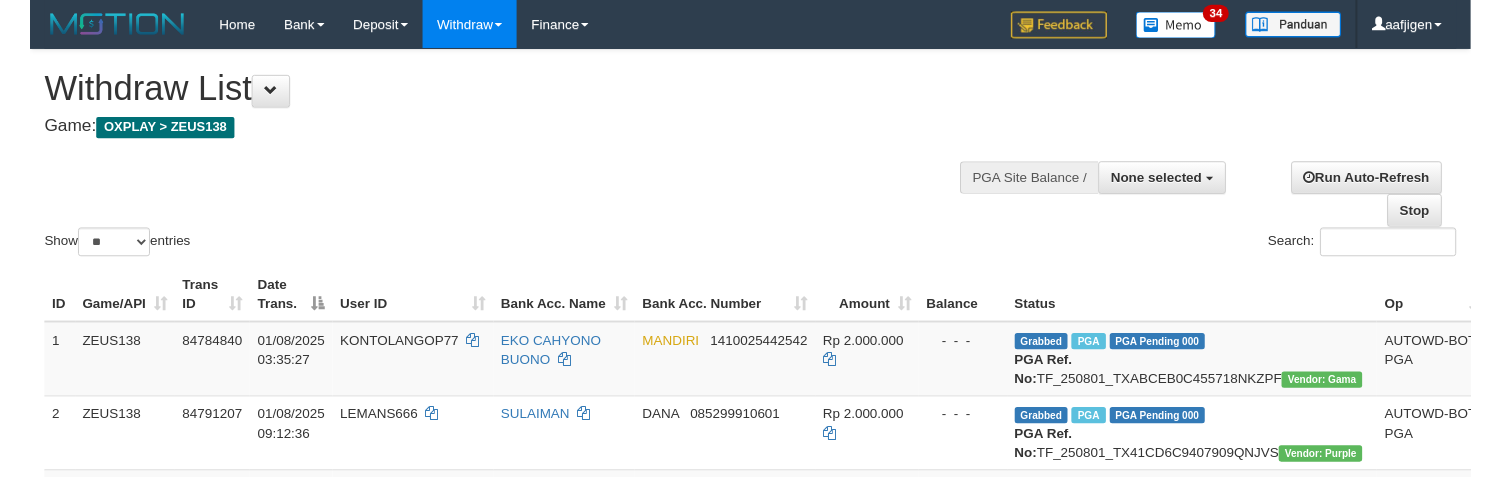 scroll, scrollTop: 0, scrollLeft: 0, axis: both 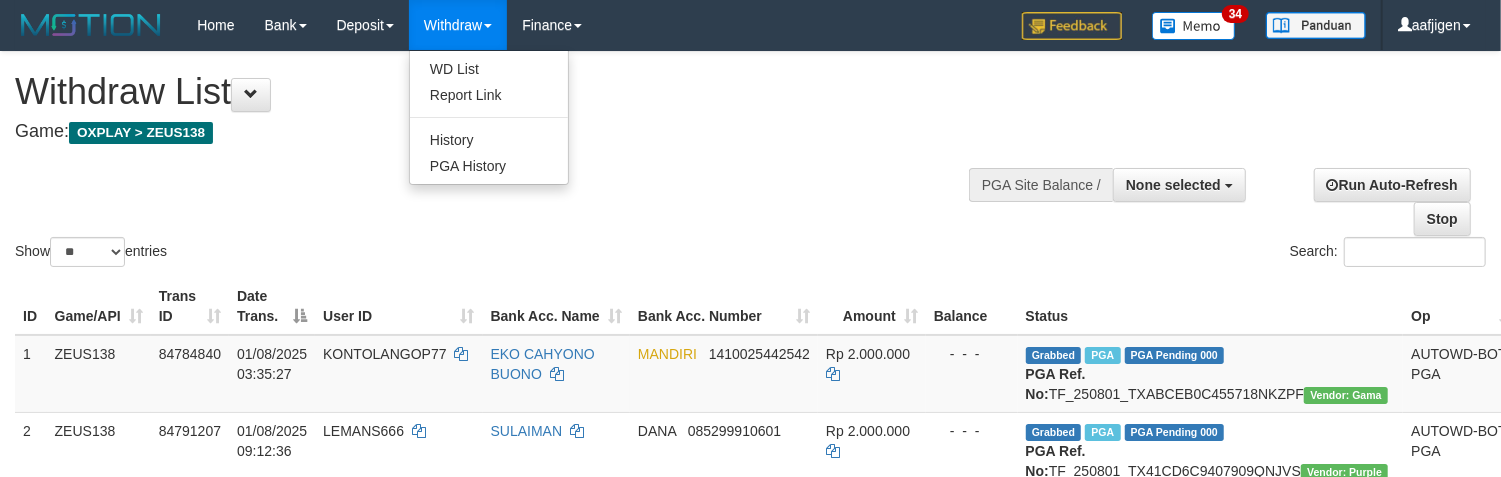 click on "WD List
Report Link
History
PGA History" at bounding box center [489, 117] 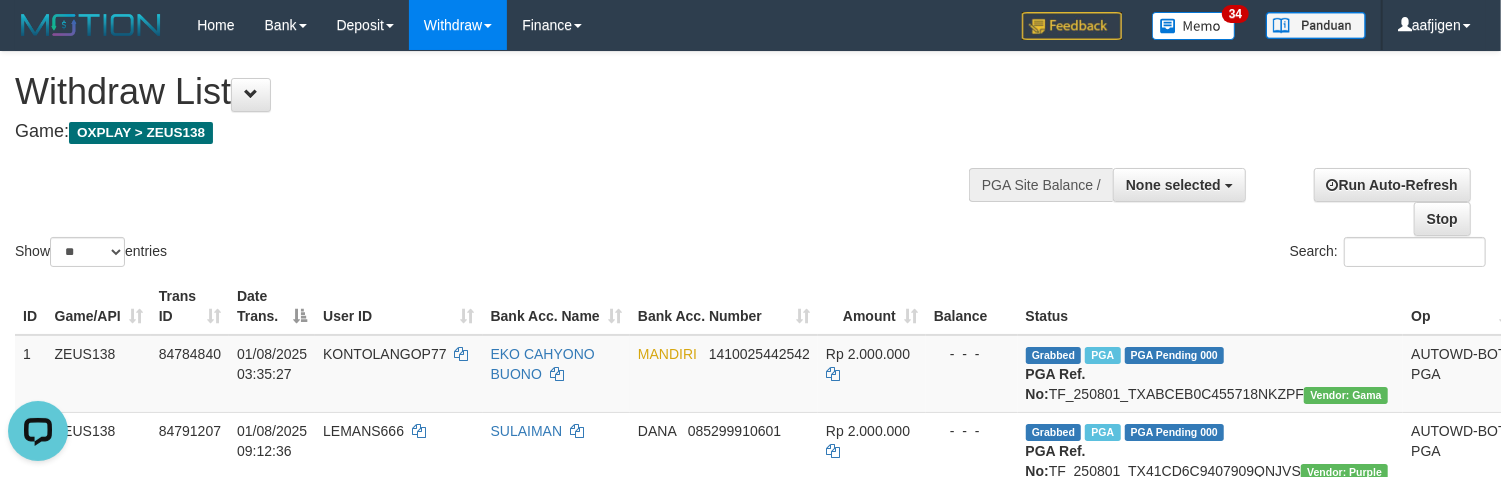 scroll, scrollTop: 0, scrollLeft: 0, axis: both 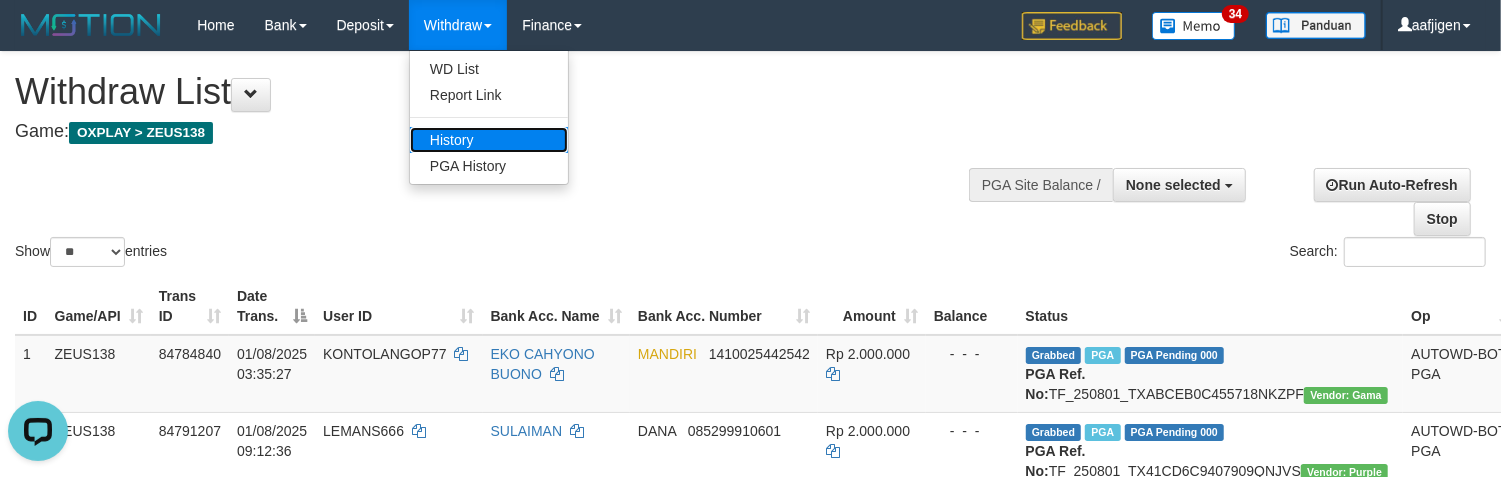 click on "History" at bounding box center (489, 140) 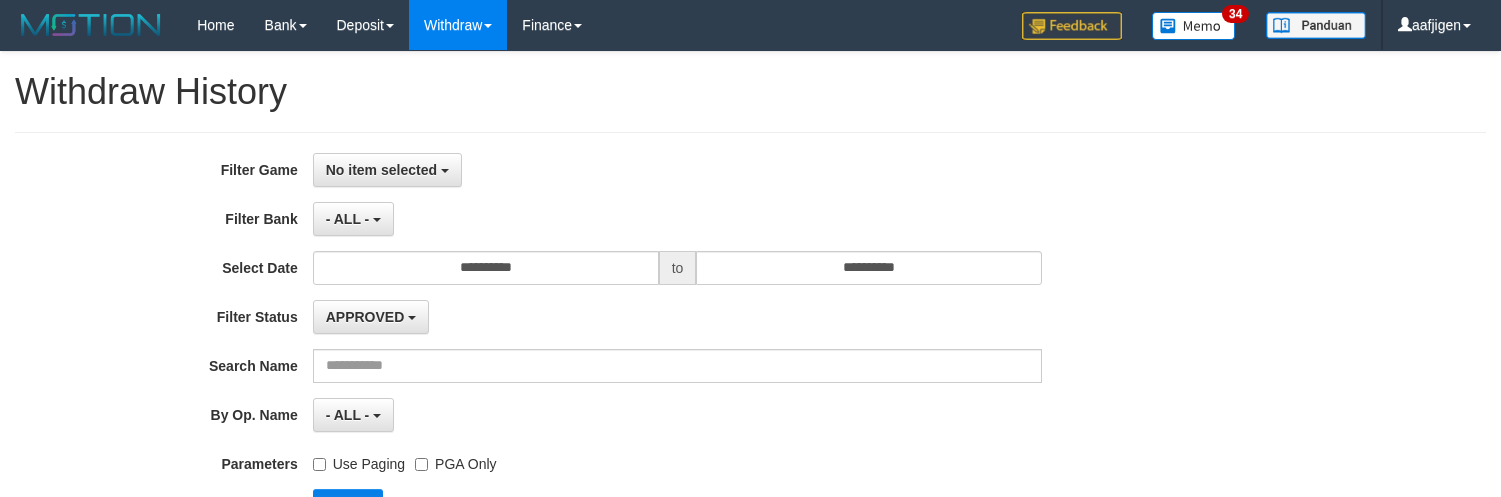 scroll, scrollTop: 0, scrollLeft: 0, axis: both 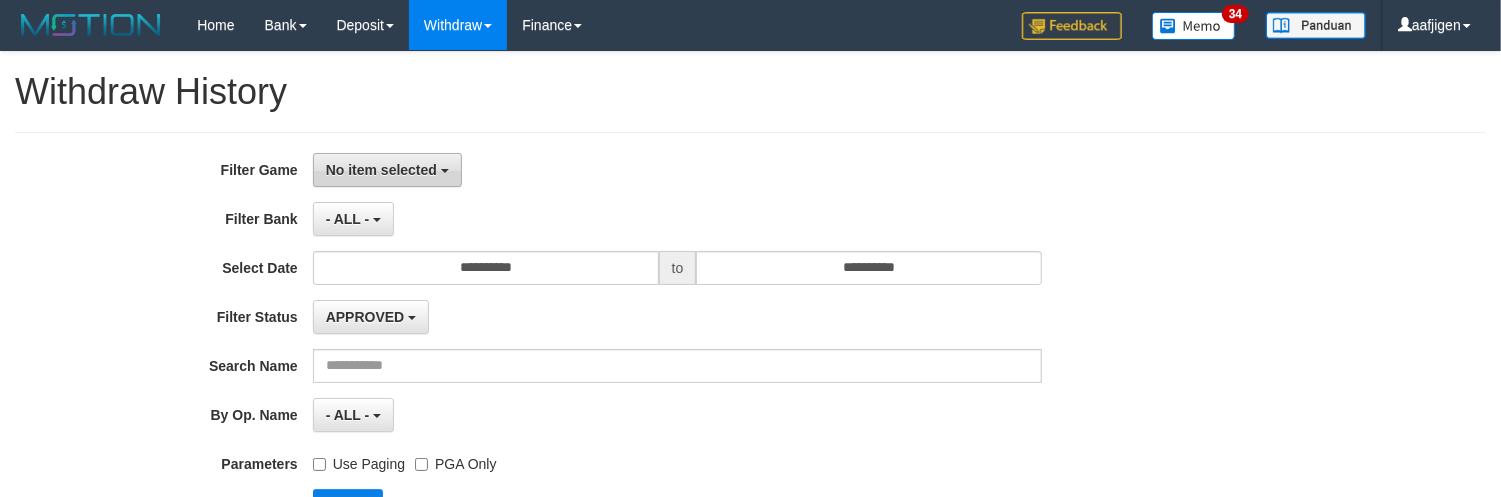 click on "No item selected" at bounding box center [381, 170] 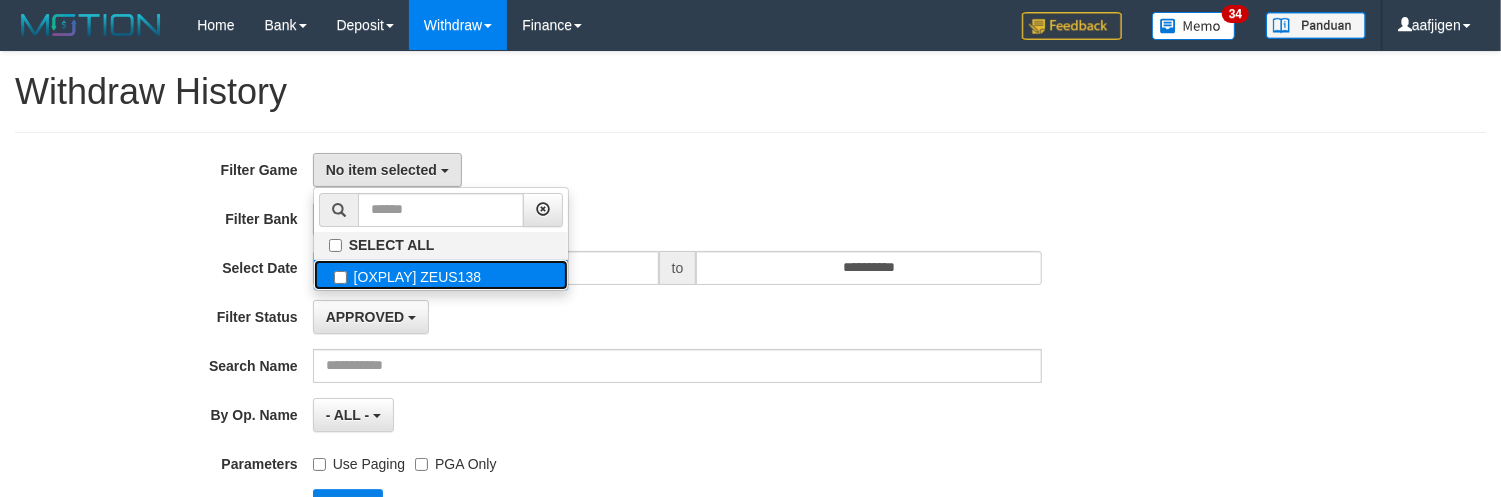 click on "[OXPLAY] ZEUS138" at bounding box center (441, 275) 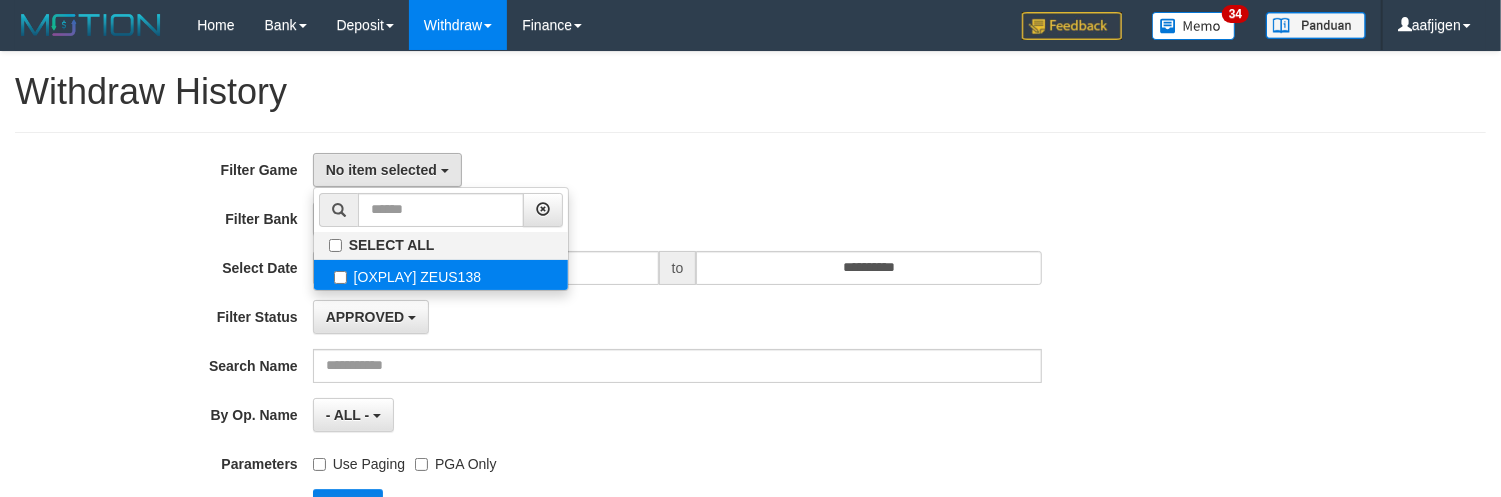 select on "***" 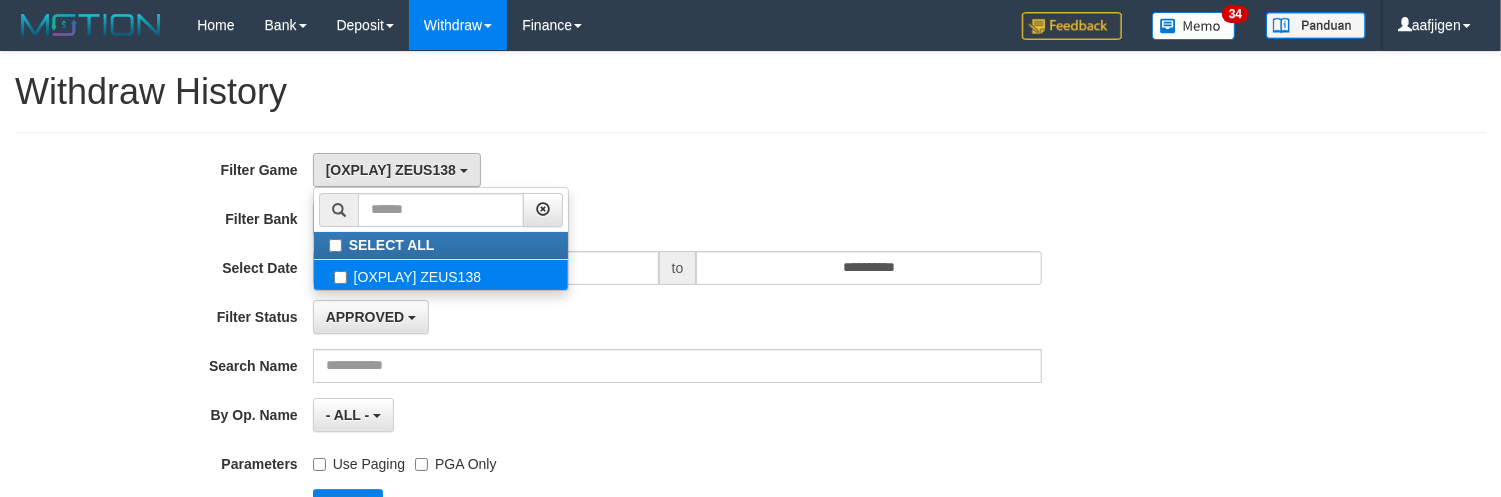 scroll, scrollTop: 104, scrollLeft: 0, axis: vertical 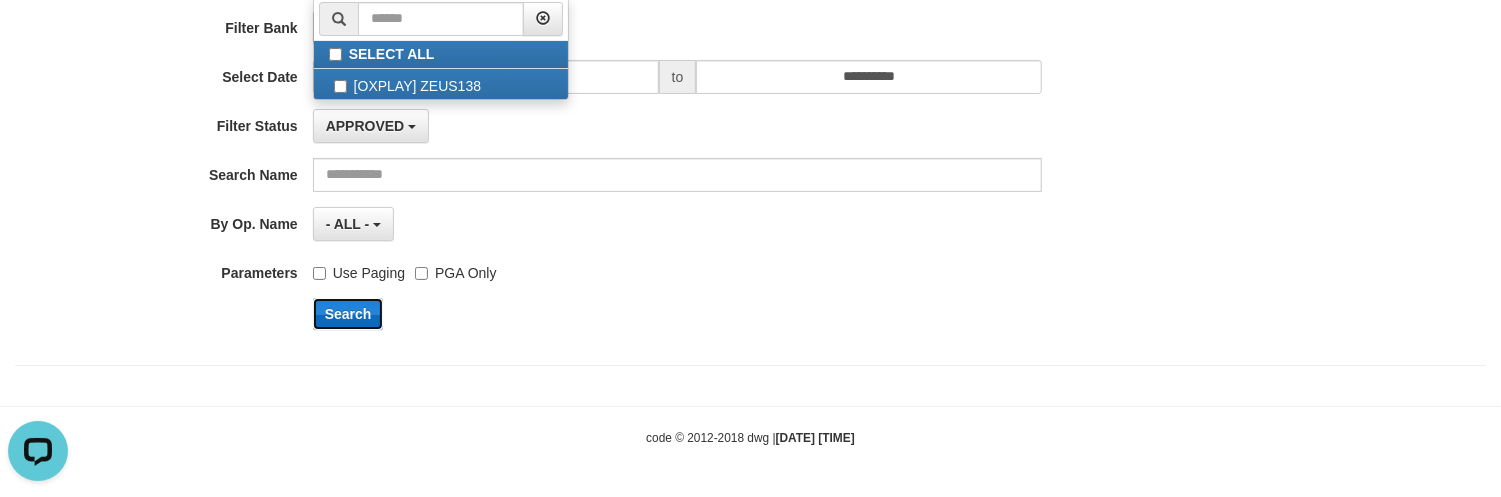 click on "Search" at bounding box center (348, 314) 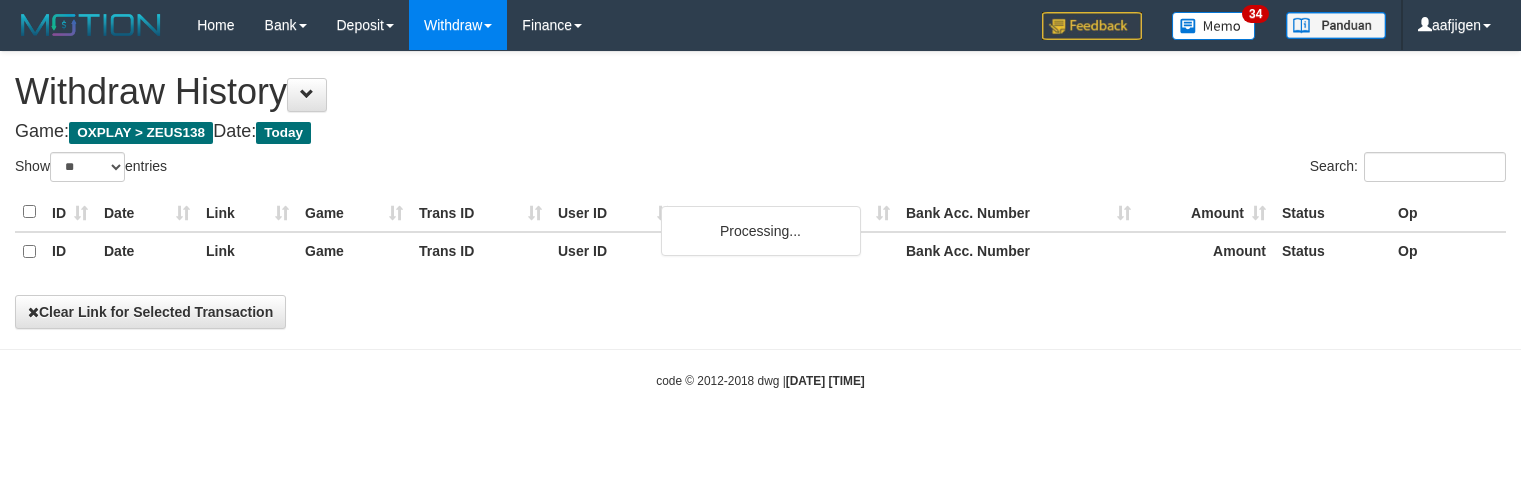 select on "**" 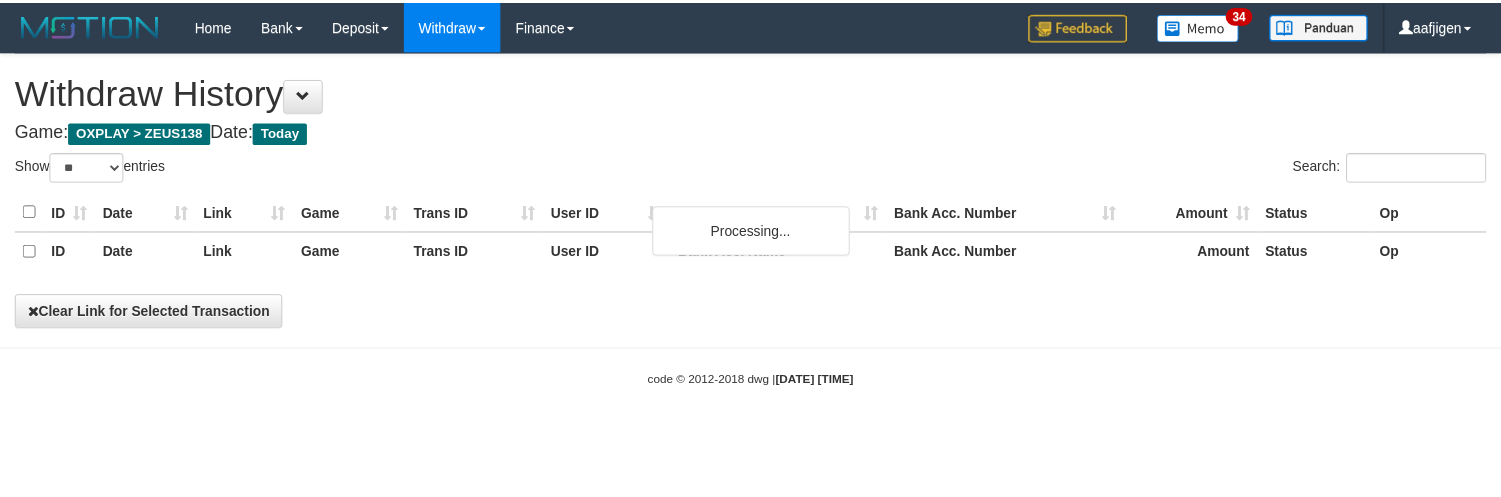 scroll, scrollTop: 0, scrollLeft: 0, axis: both 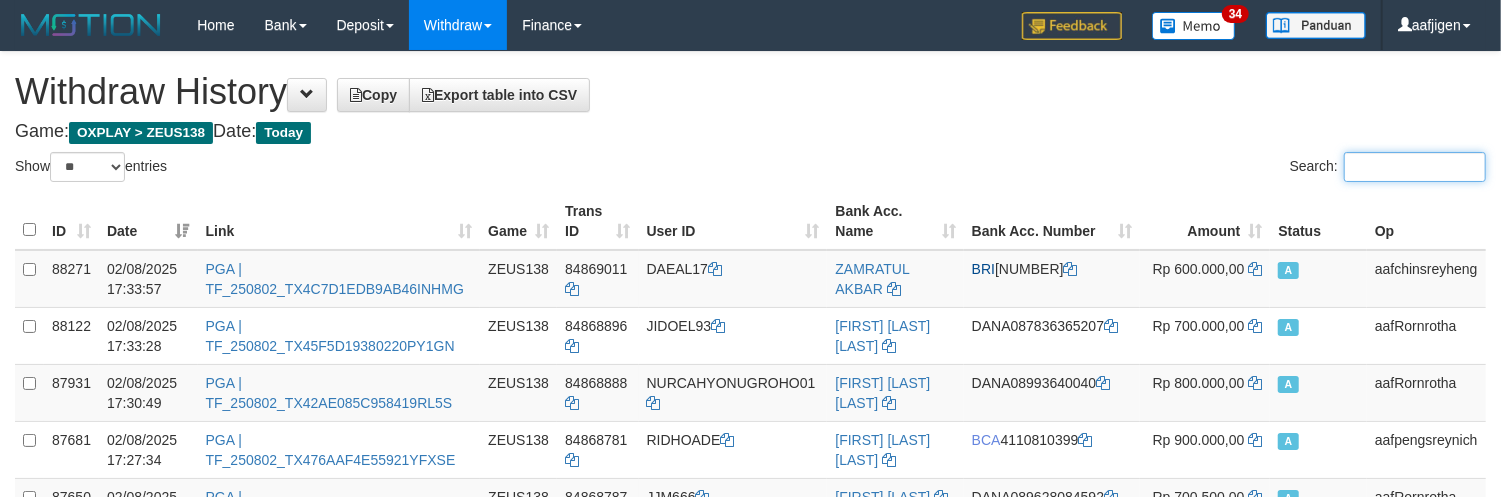 paste on "********" 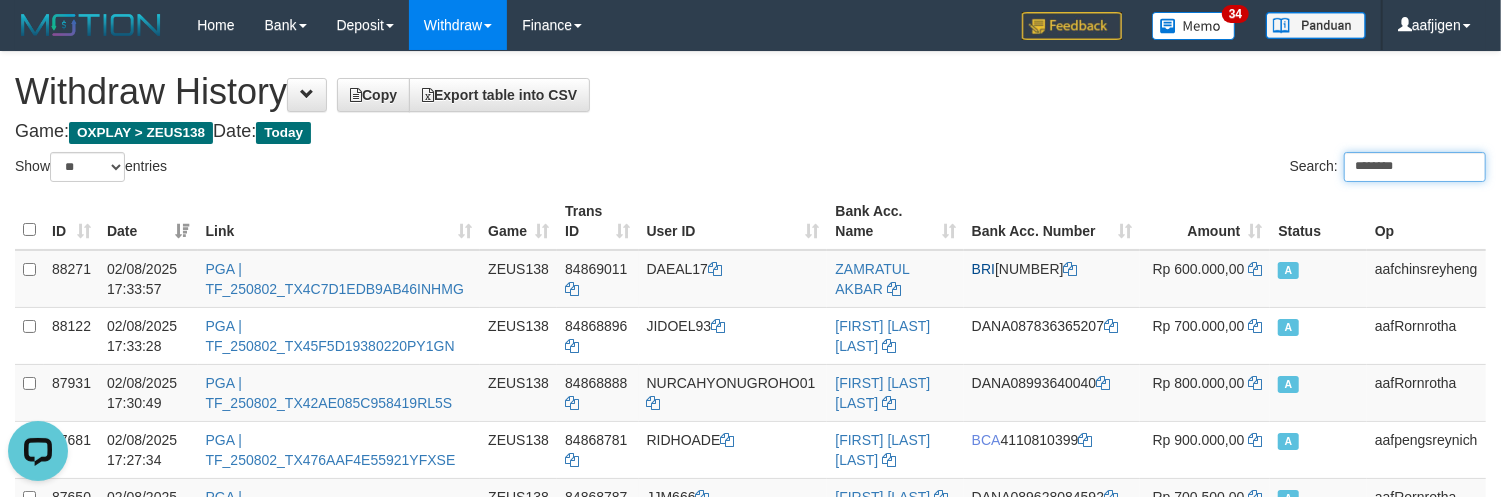 scroll, scrollTop: 0, scrollLeft: 0, axis: both 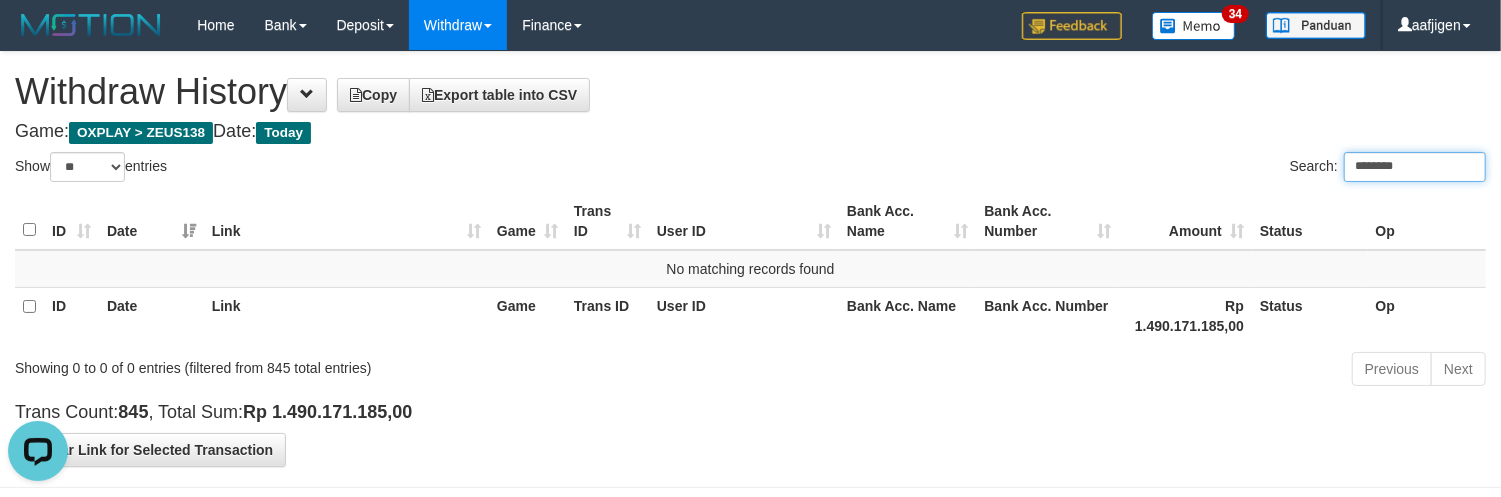 click on "********" at bounding box center [1415, 167] 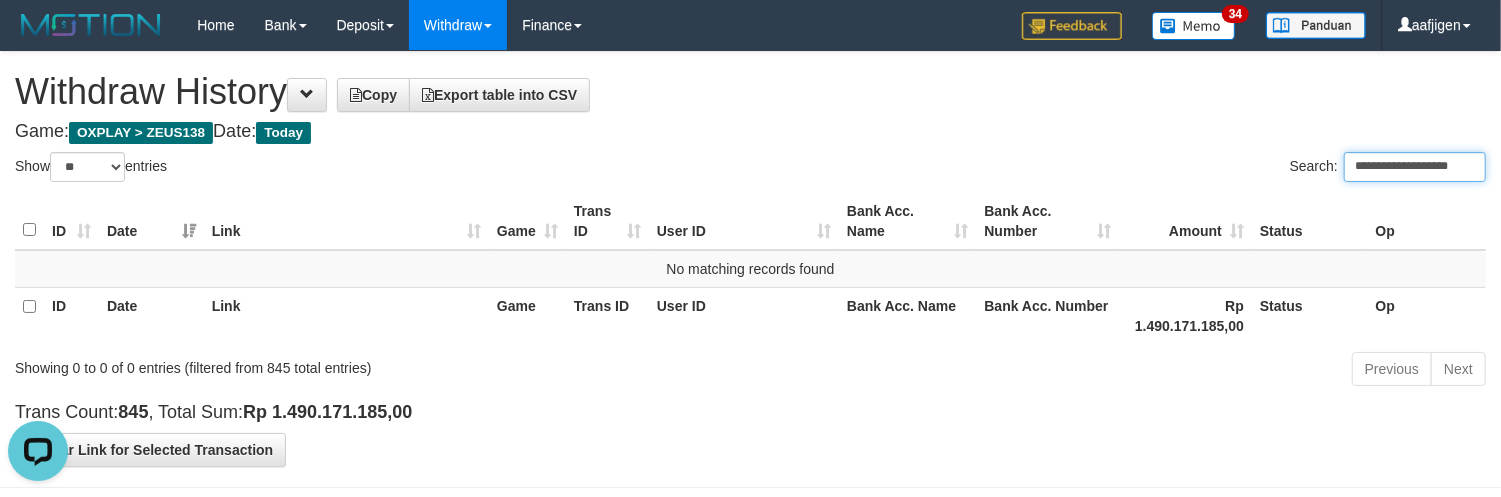 click on "**********" at bounding box center [1415, 167] 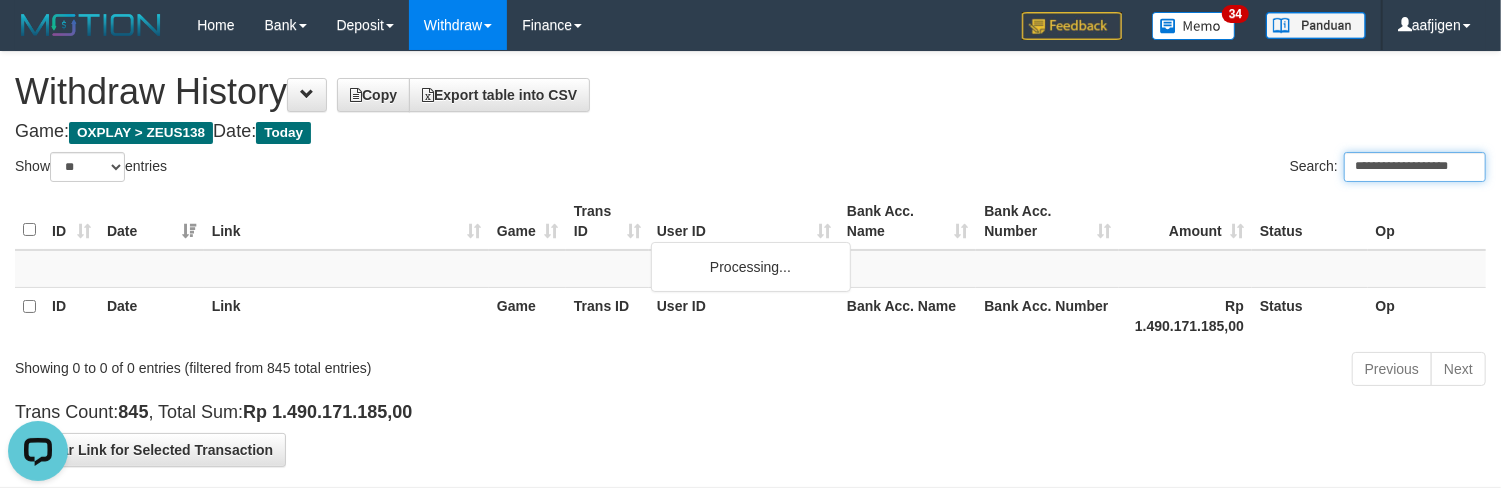 paste 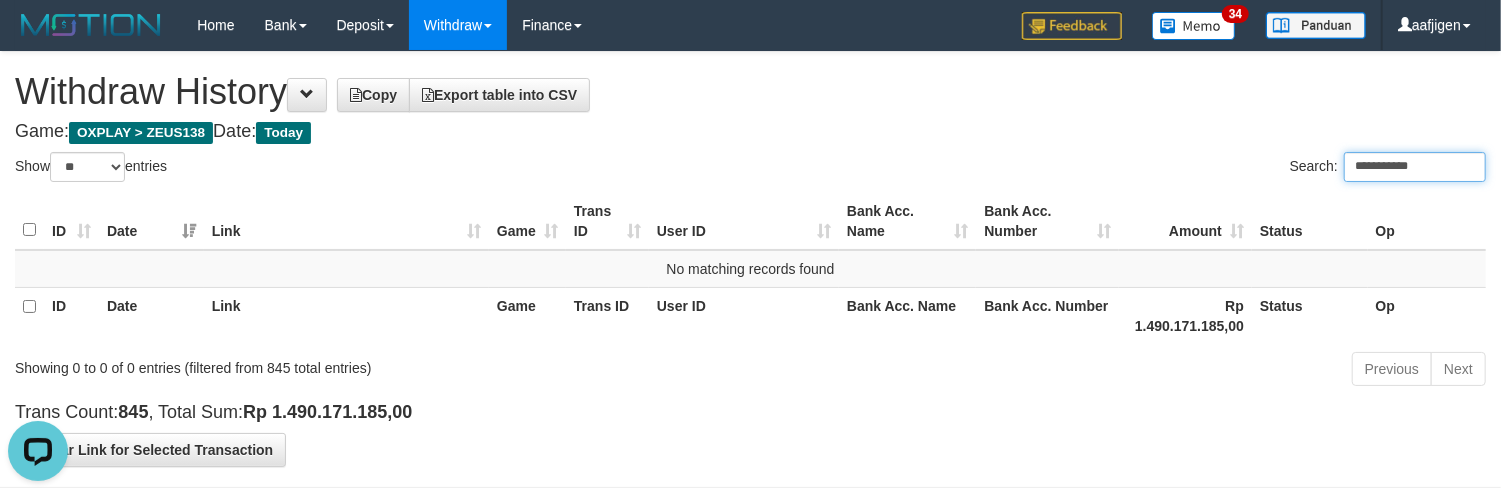 type on "**********" 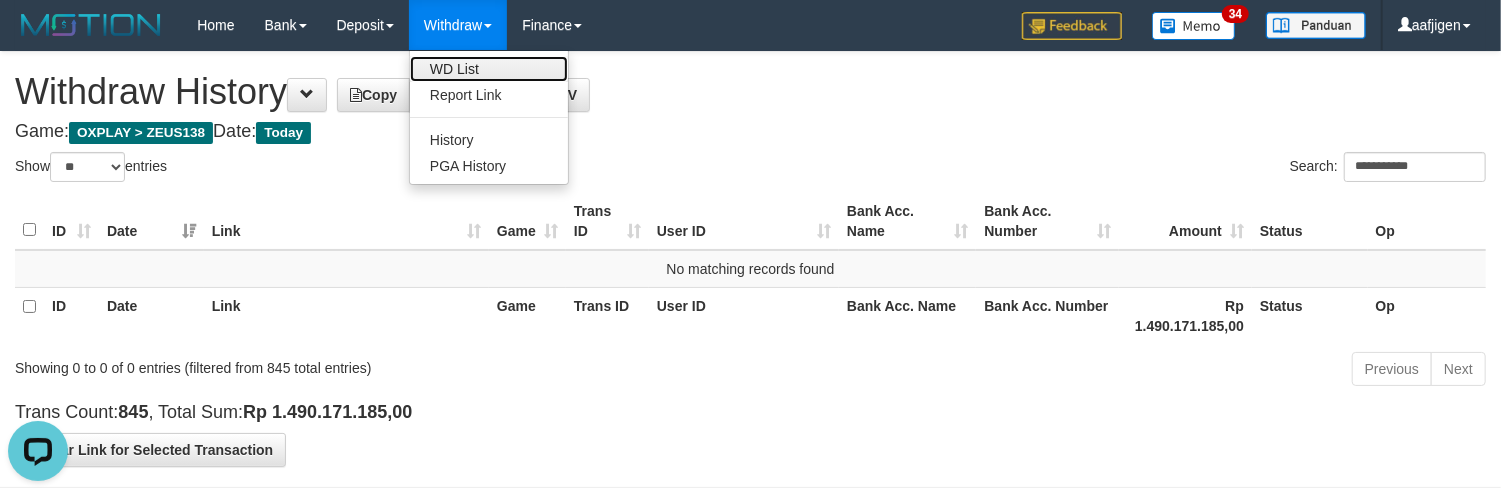 click on "WD List" at bounding box center [489, 69] 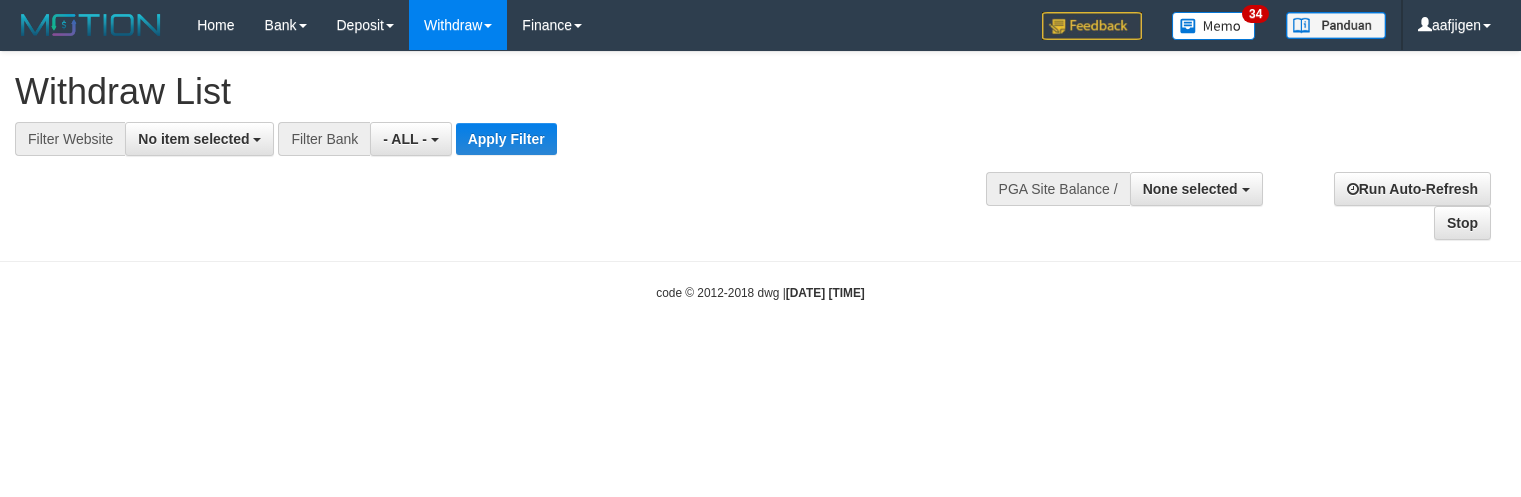 select 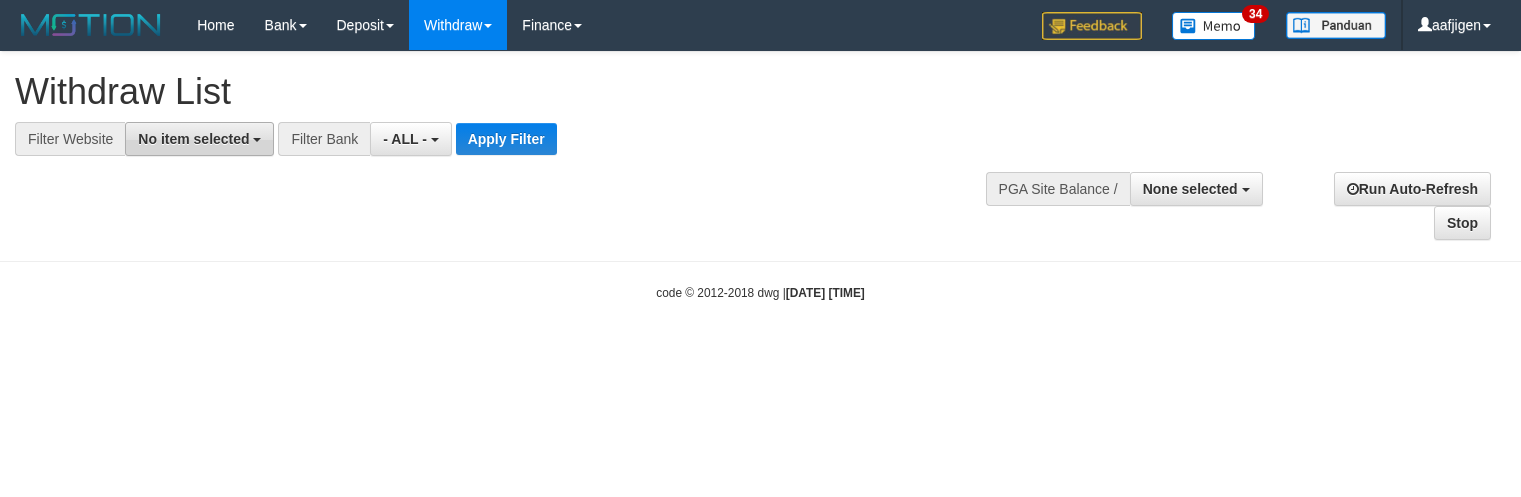 scroll, scrollTop: 0, scrollLeft: 0, axis: both 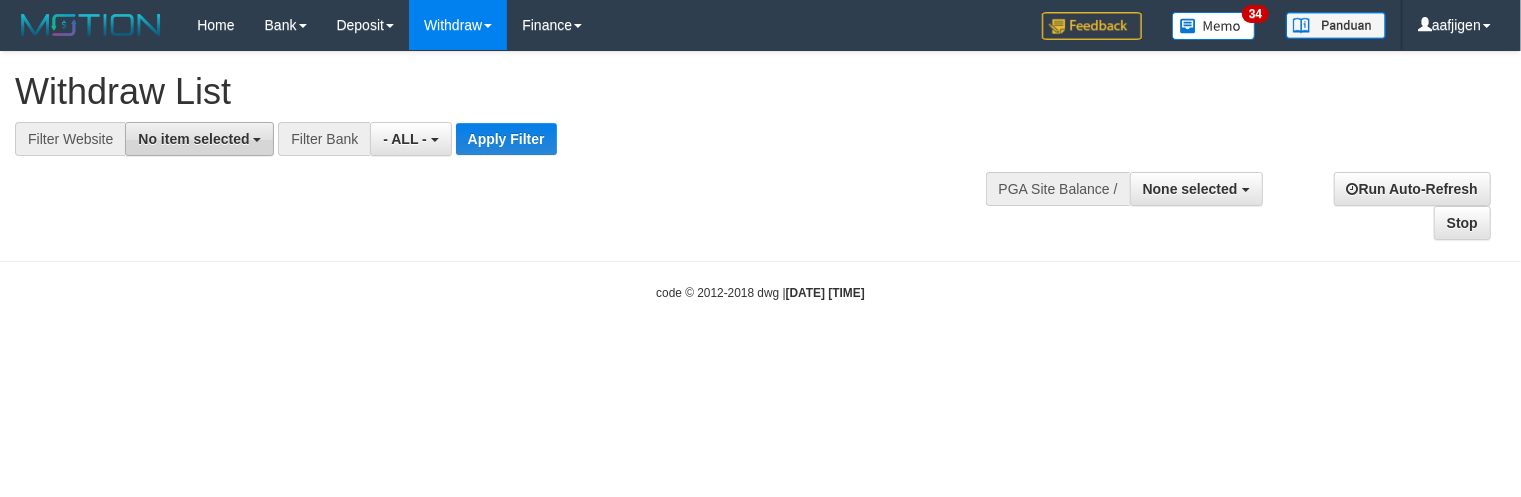 click on "No item selected" at bounding box center (193, 139) 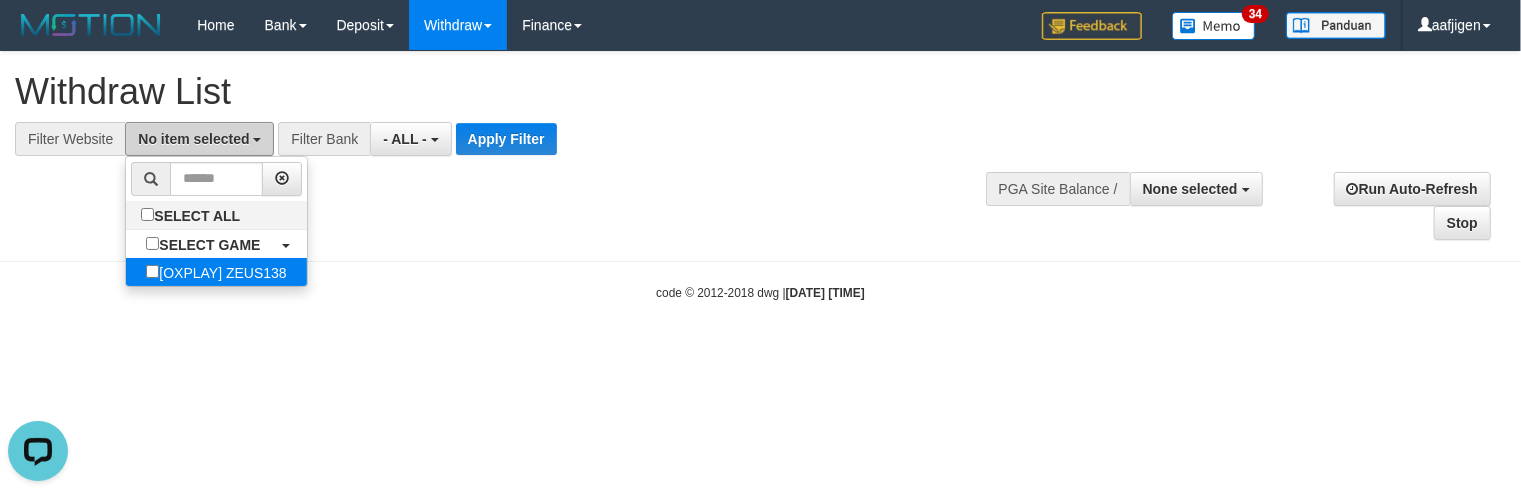 scroll, scrollTop: 0, scrollLeft: 0, axis: both 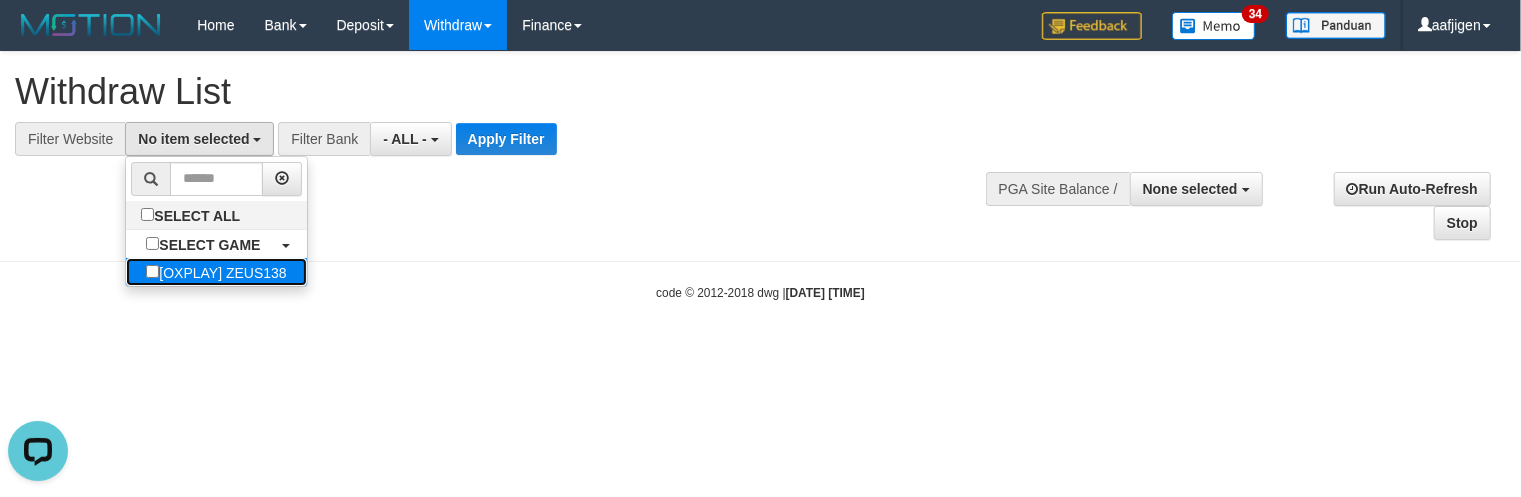 click on "[OXPLAY] ZEUS138" at bounding box center (216, 272) 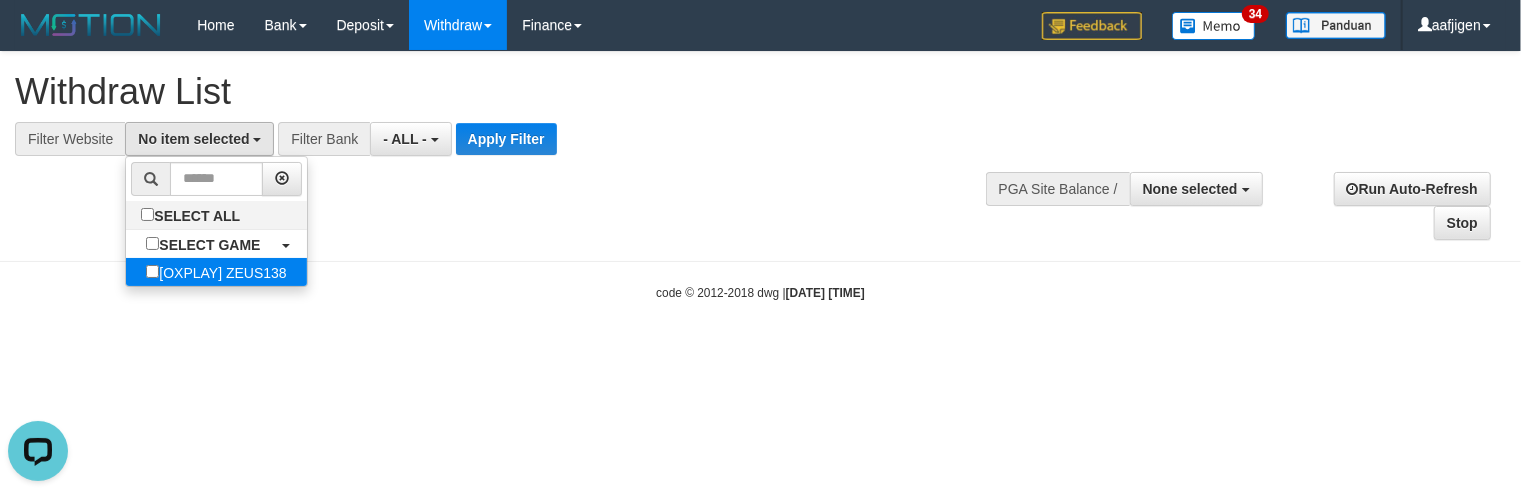 select on "***" 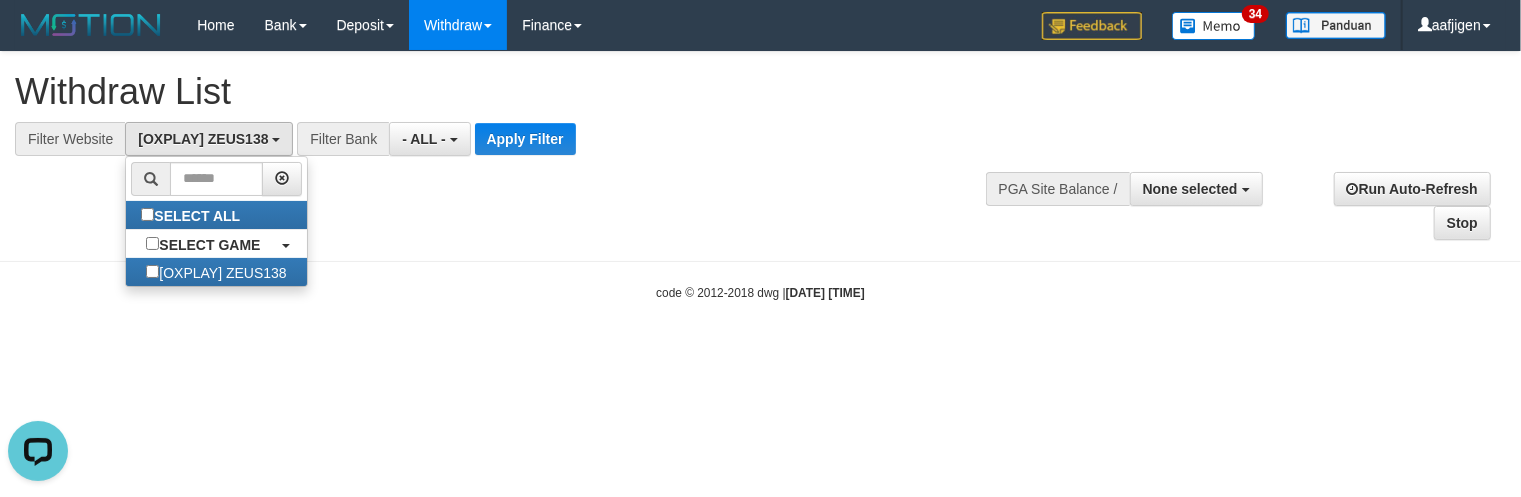 scroll, scrollTop: 17, scrollLeft: 0, axis: vertical 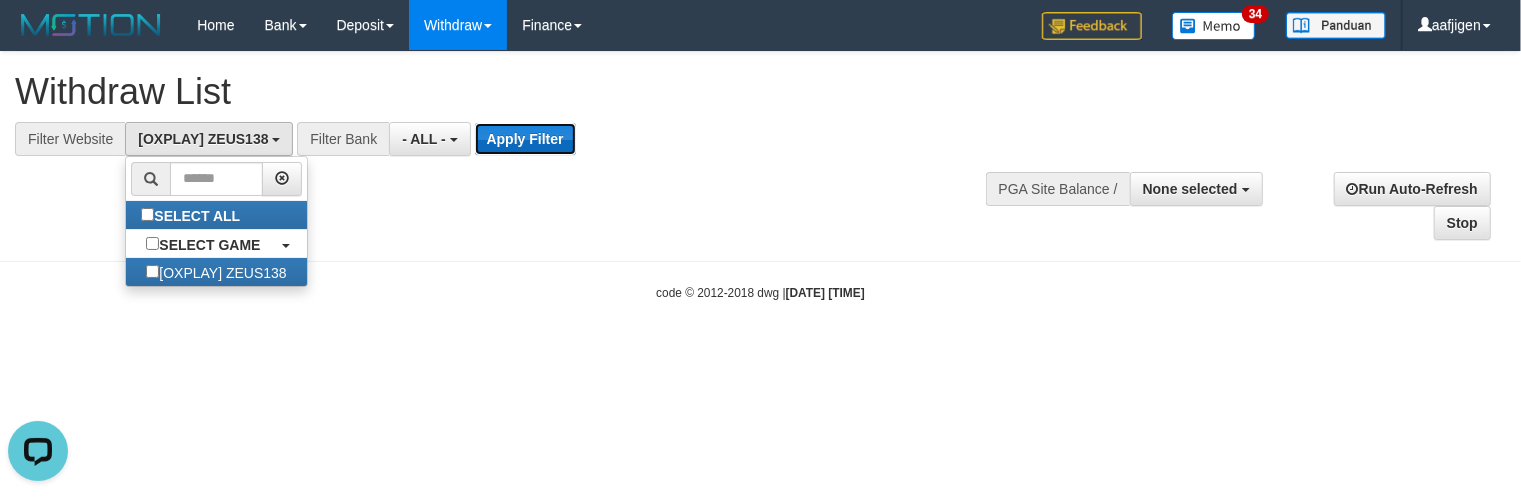 click on "Apply Filter" at bounding box center [525, 139] 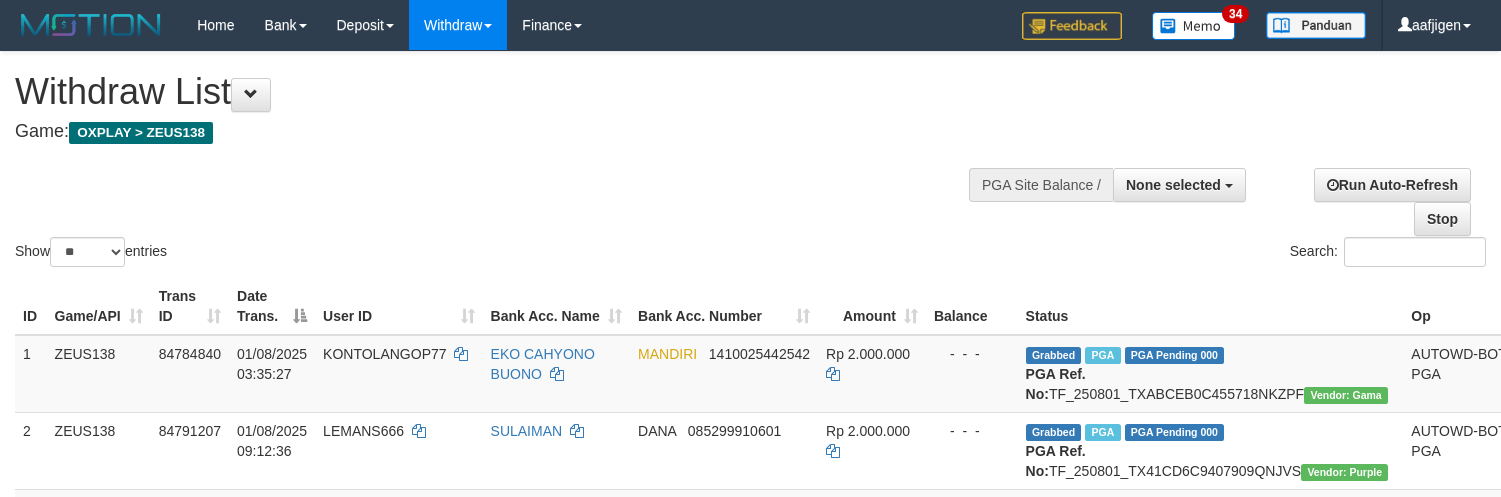 select 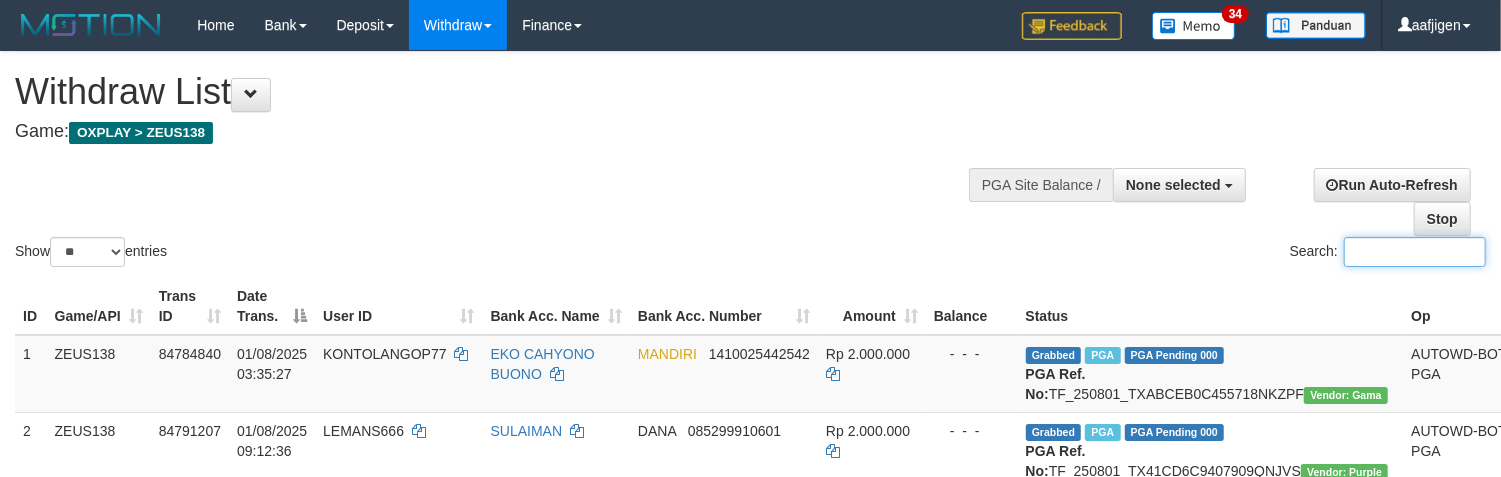 click on "Search:" at bounding box center (1415, 252) 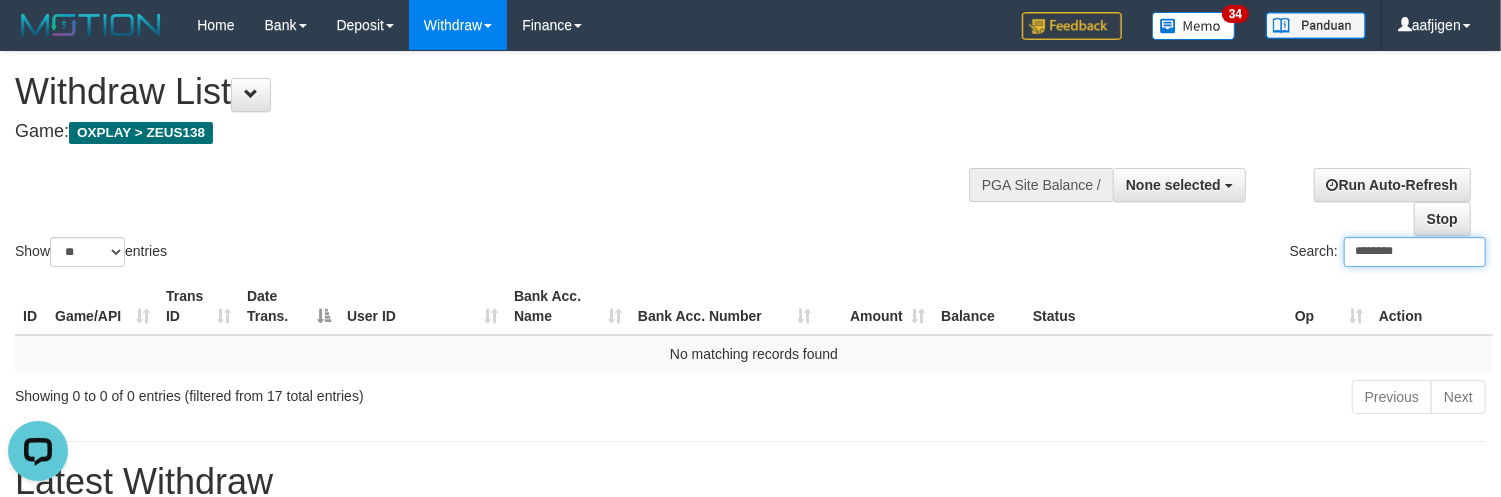 scroll, scrollTop: 0, scrollLeft: 0, axis: both 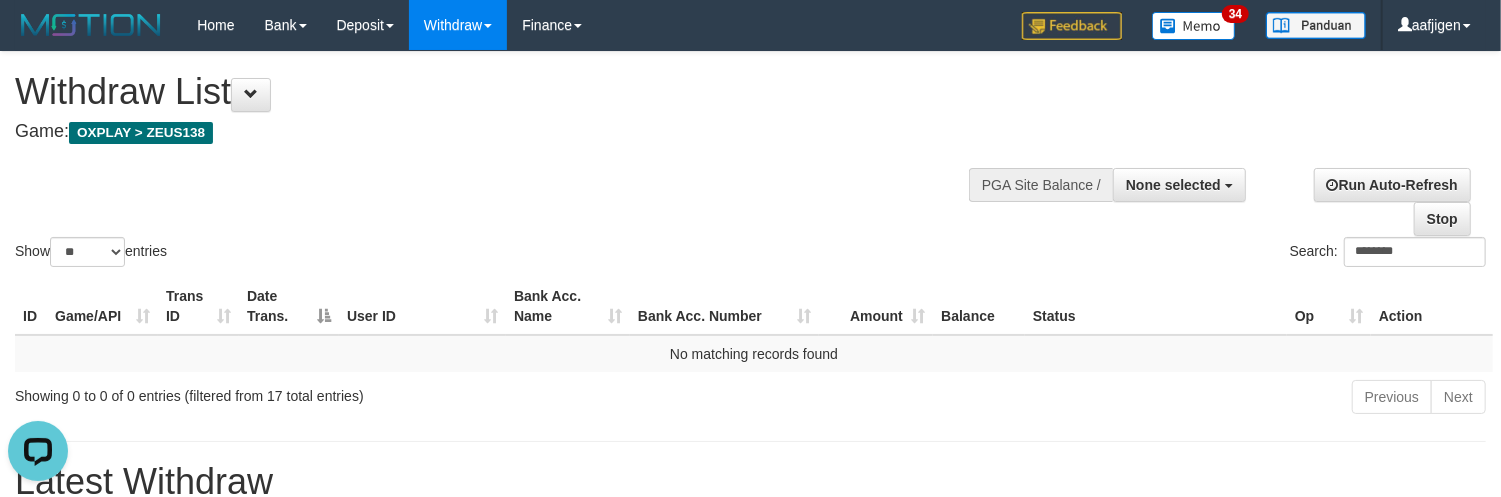 click on "Show  ** ** ** ***  entries Search: ********" at bounding box center (750, 161) 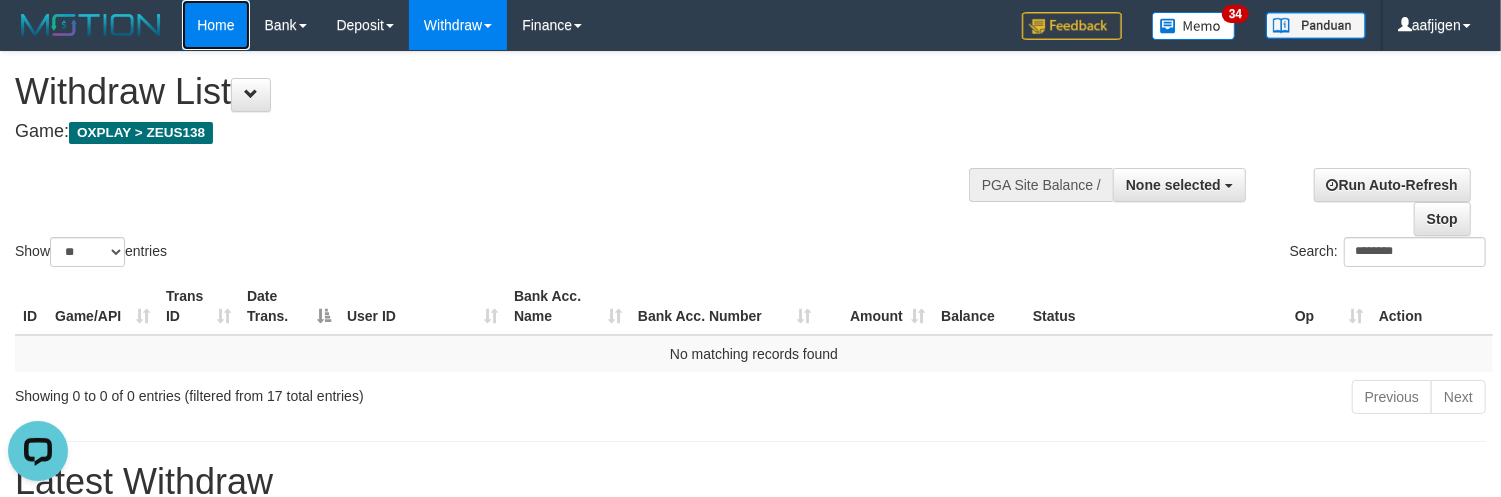 click on "Home" at bounding box center (215, 25) 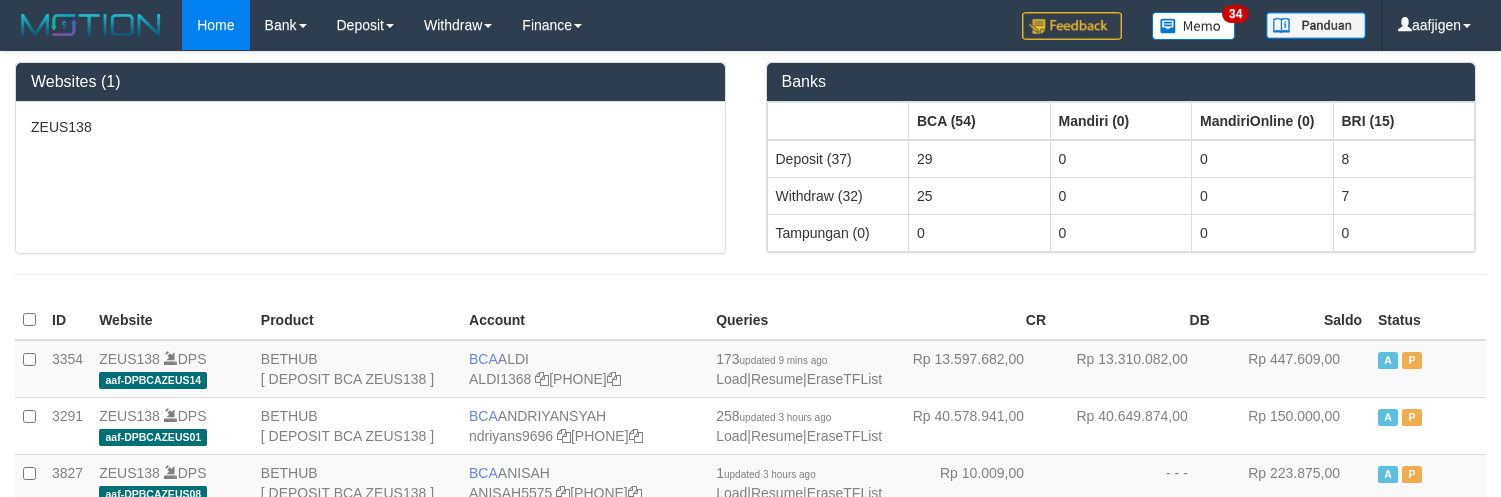scroll, scrollTop: 0, scrollLeft: 0, axis: both 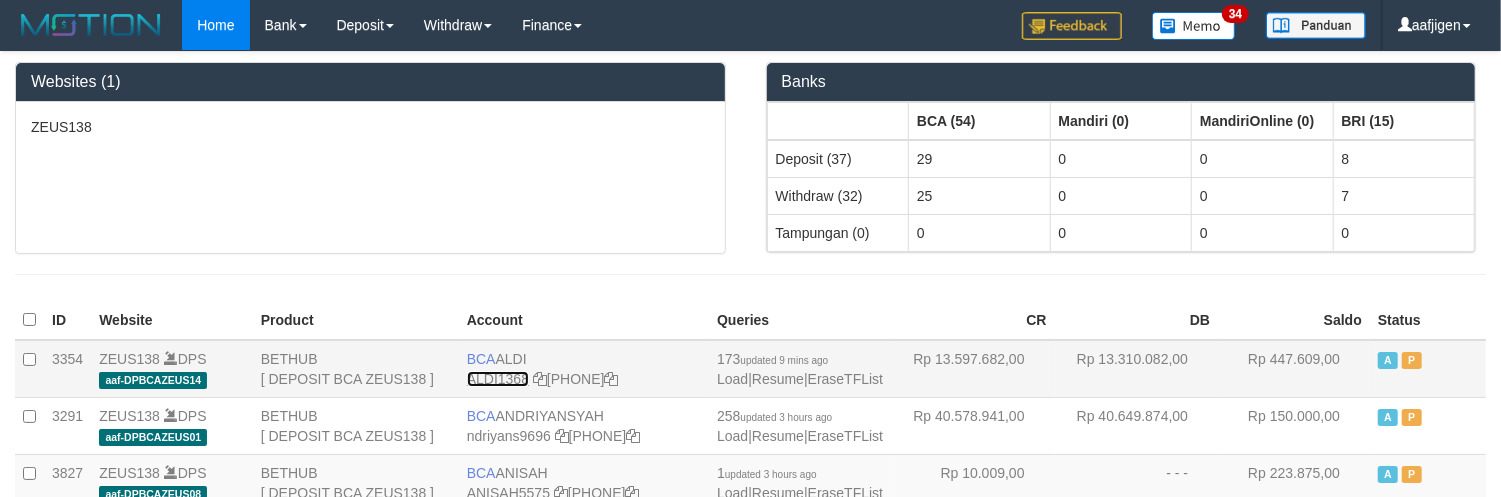 click on "ALDI1368" at bounding box center (498, 379) 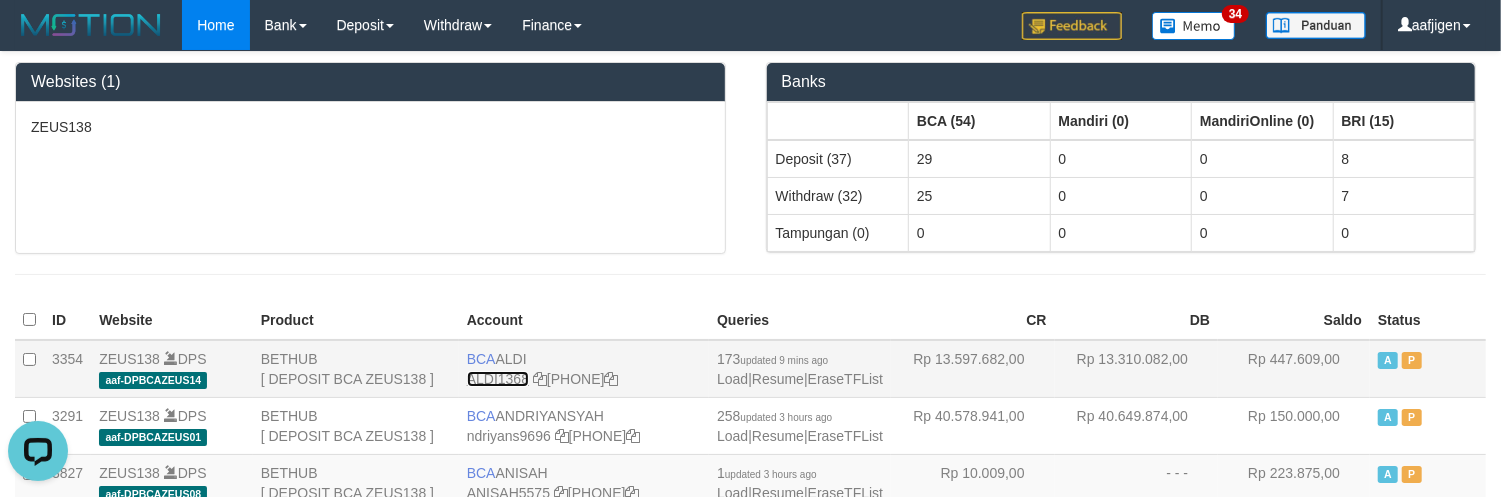 scroll, scrollTop: 0, scrollLeft: 0, axis: both 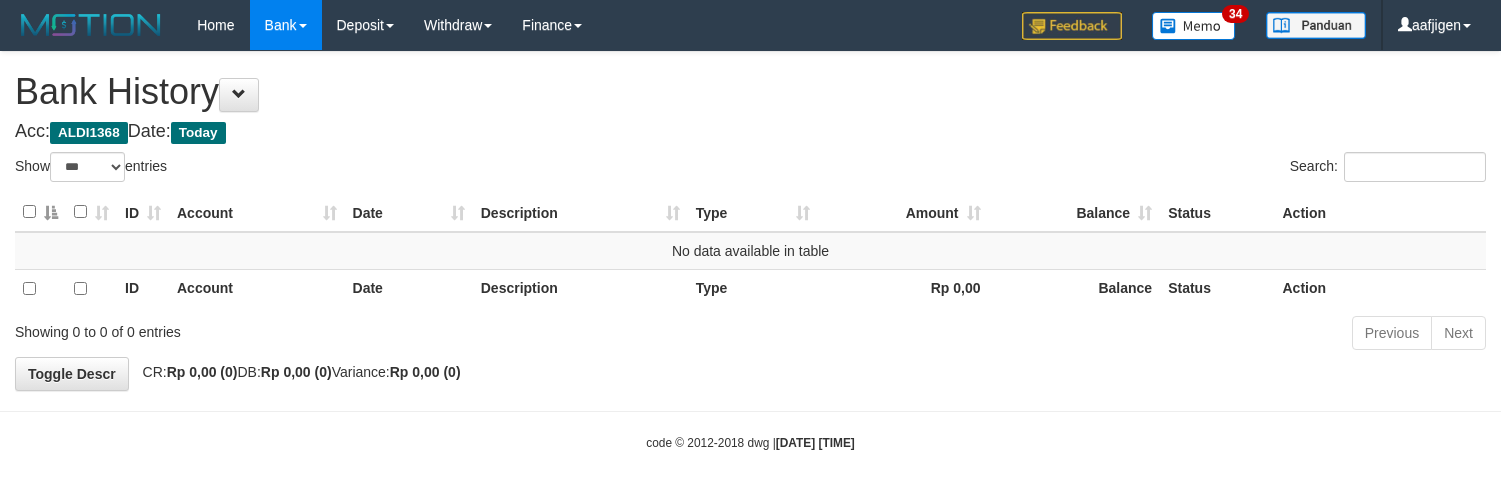 select on "***" 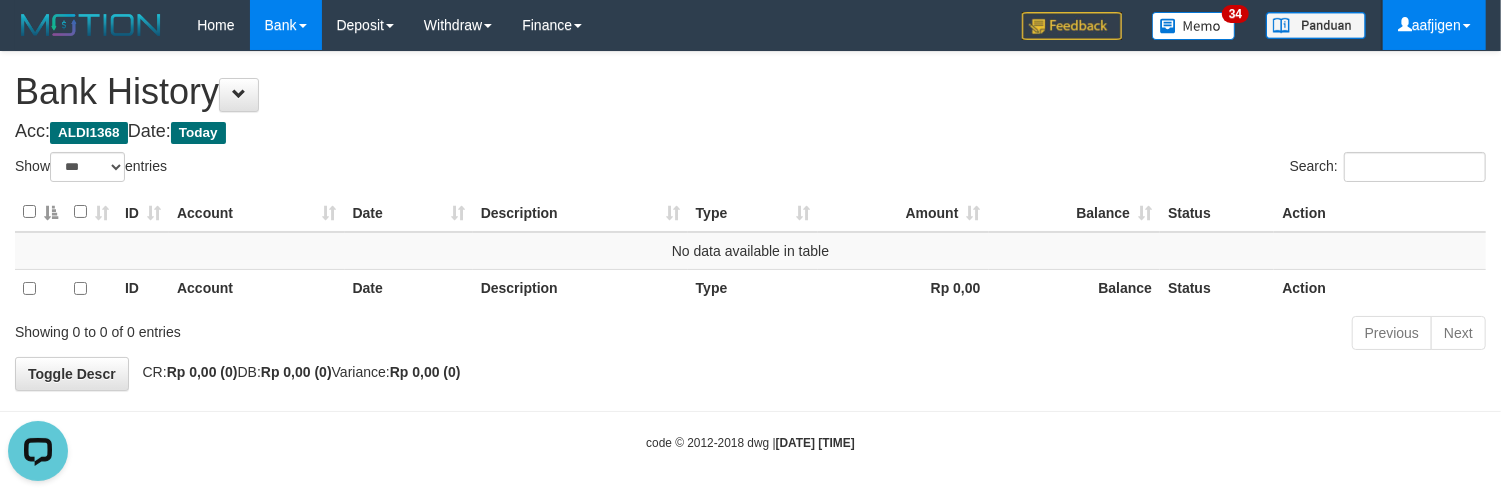 scroll, scrollTop: 0, scrollLeft: 0, axis: both 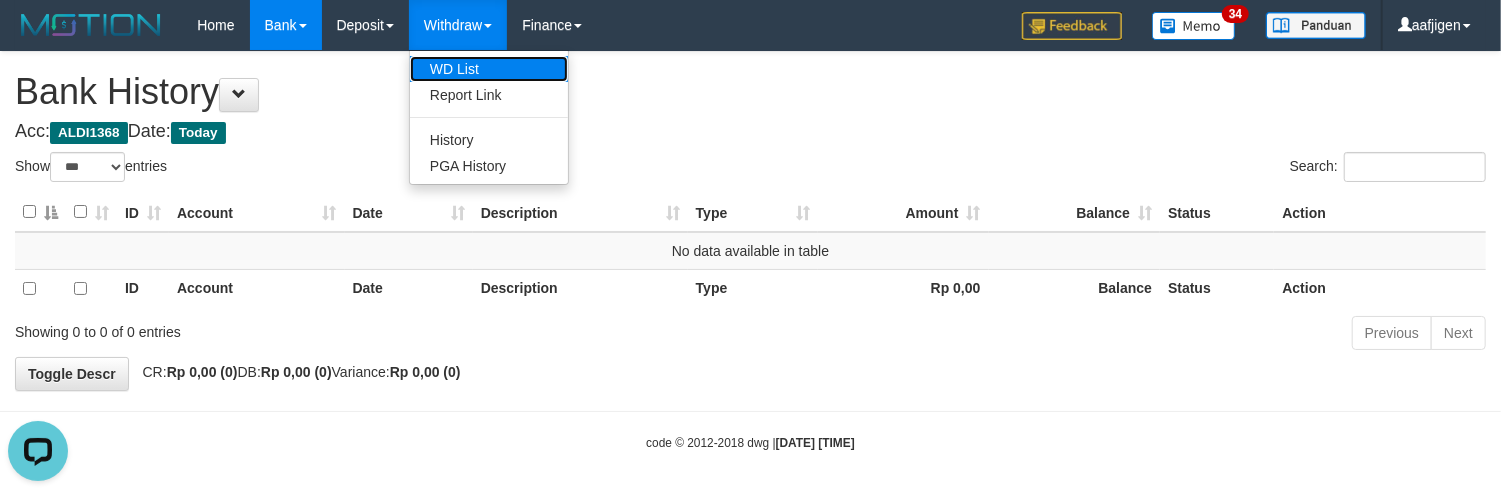 click on "WD List" at bounding box center (489, 69) 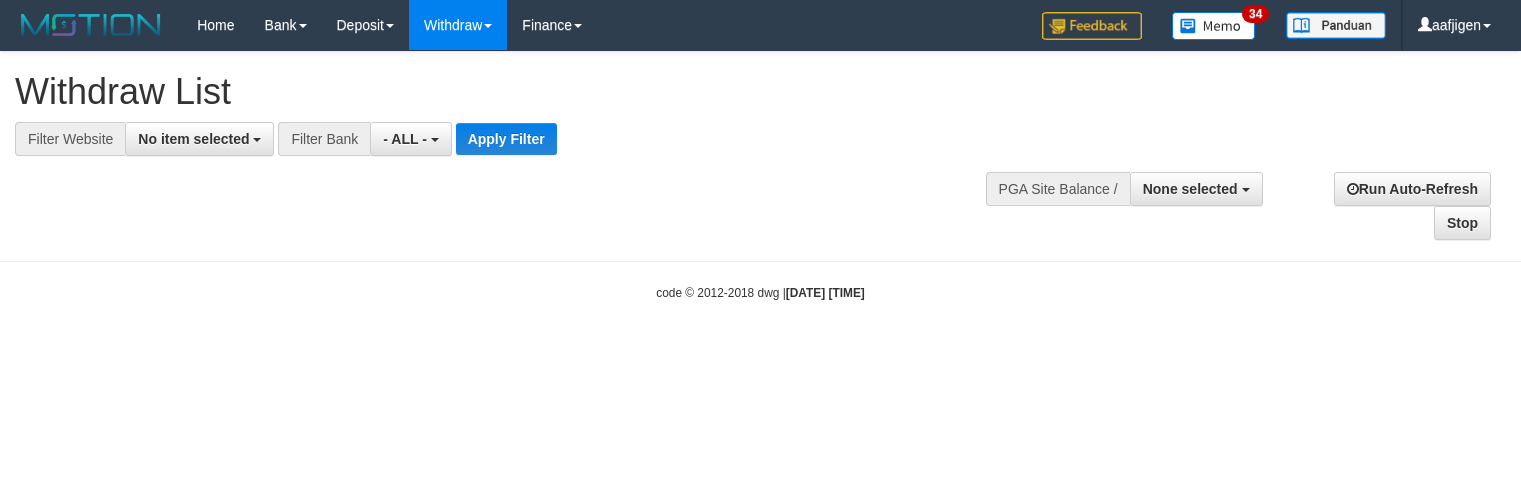 select 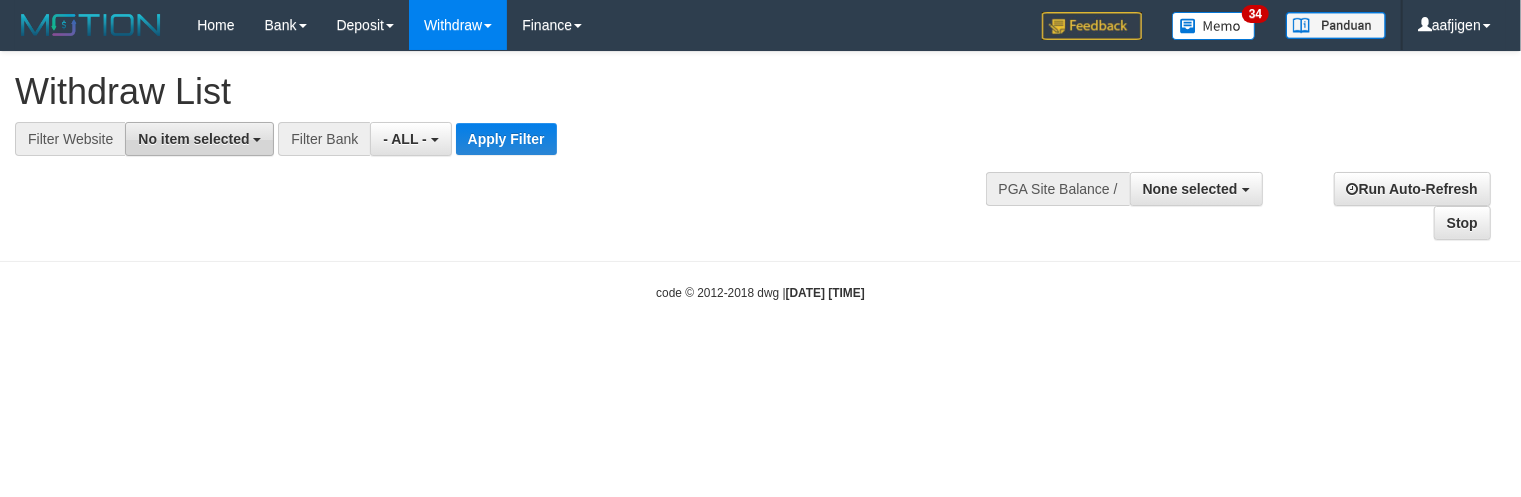 click on "No item selected" at bounding box center [199, 139] 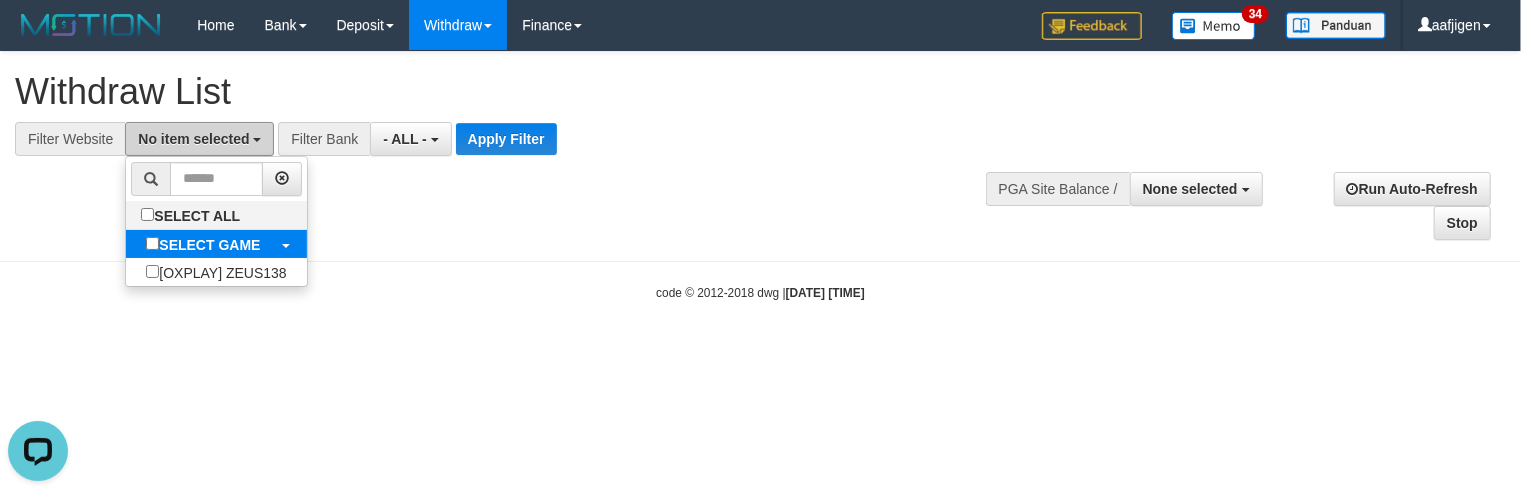 scroll, scrollTop: 0, scrollLeft: 0, axis: both 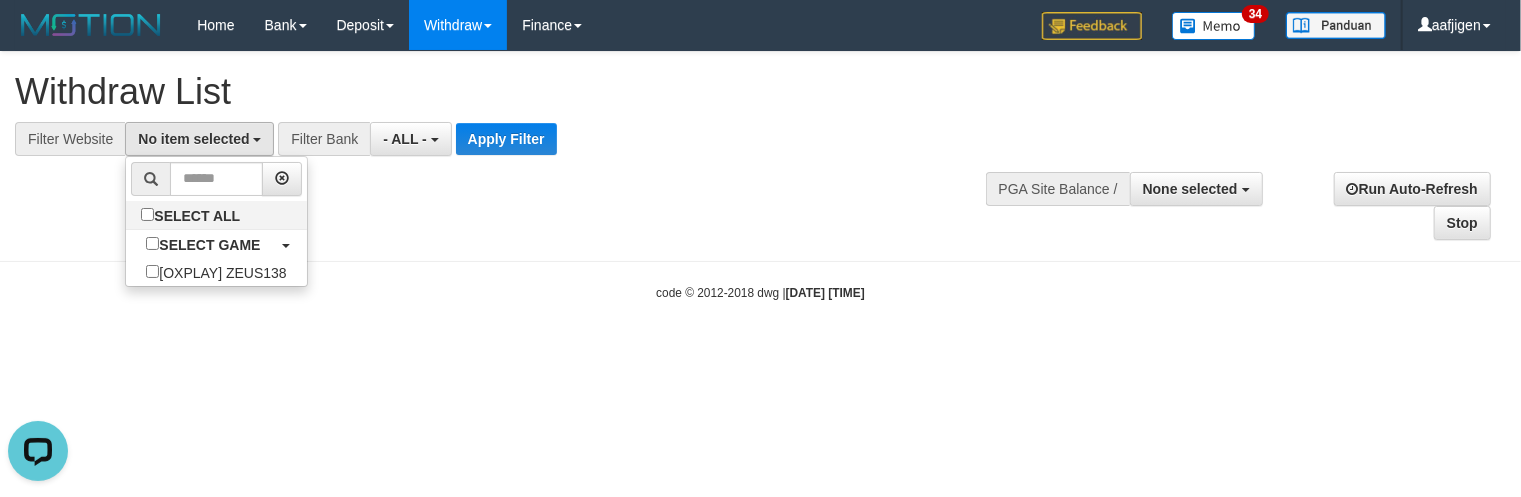 click at bounding box center (216, 179) 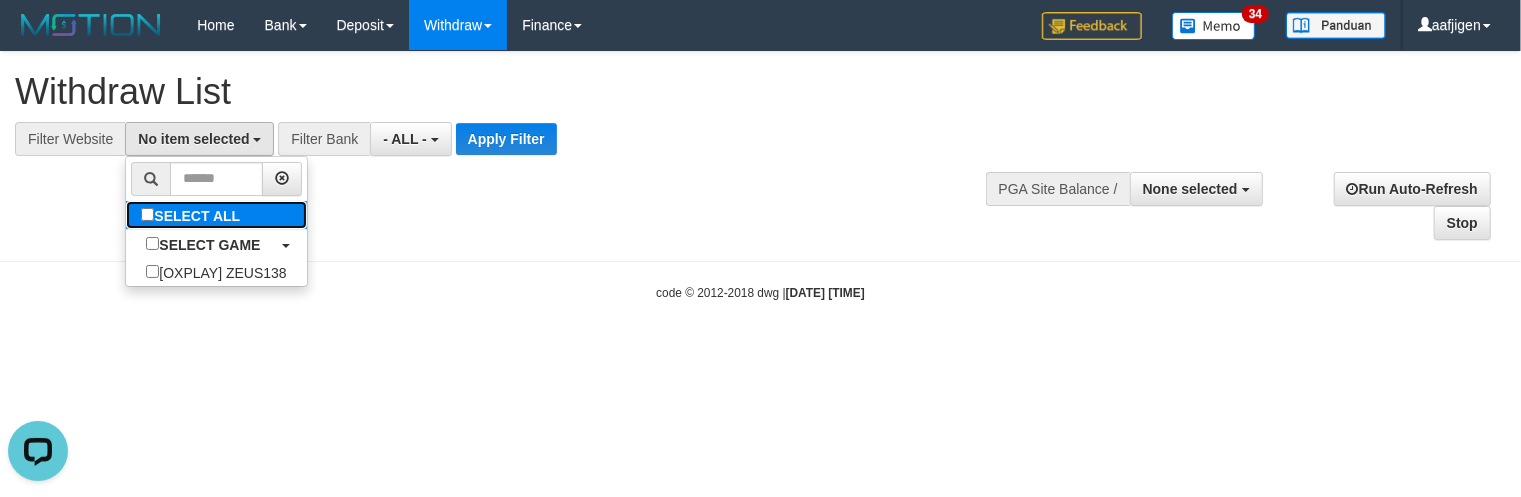 click on "SELECT ALL" at bounding box center (193, 215) 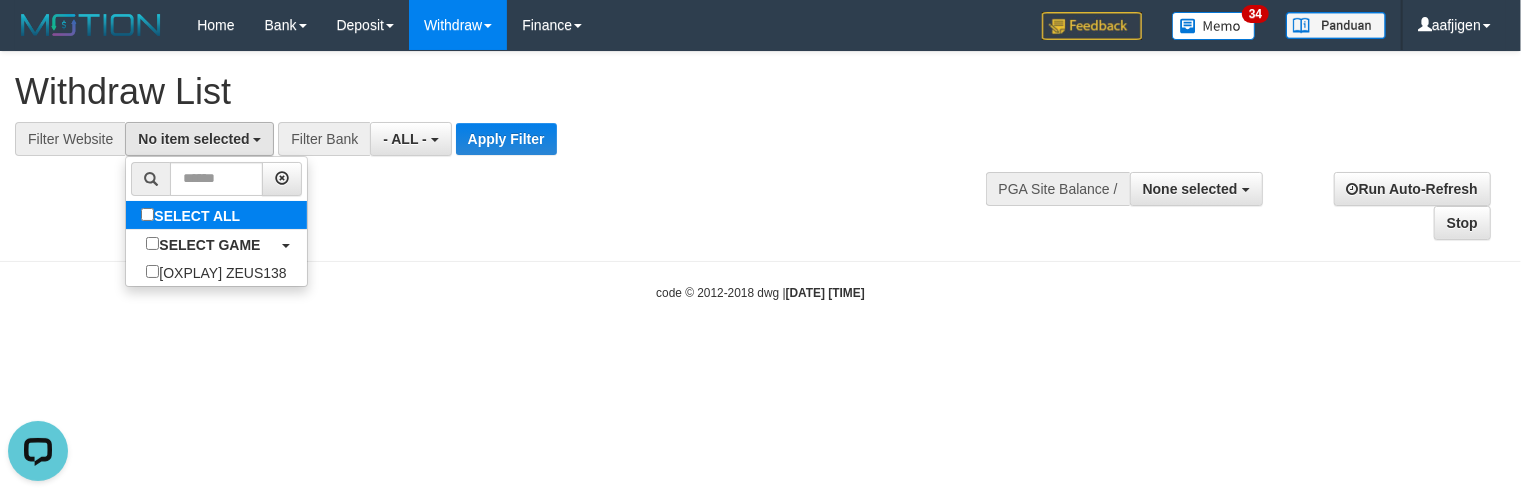 select on "***" 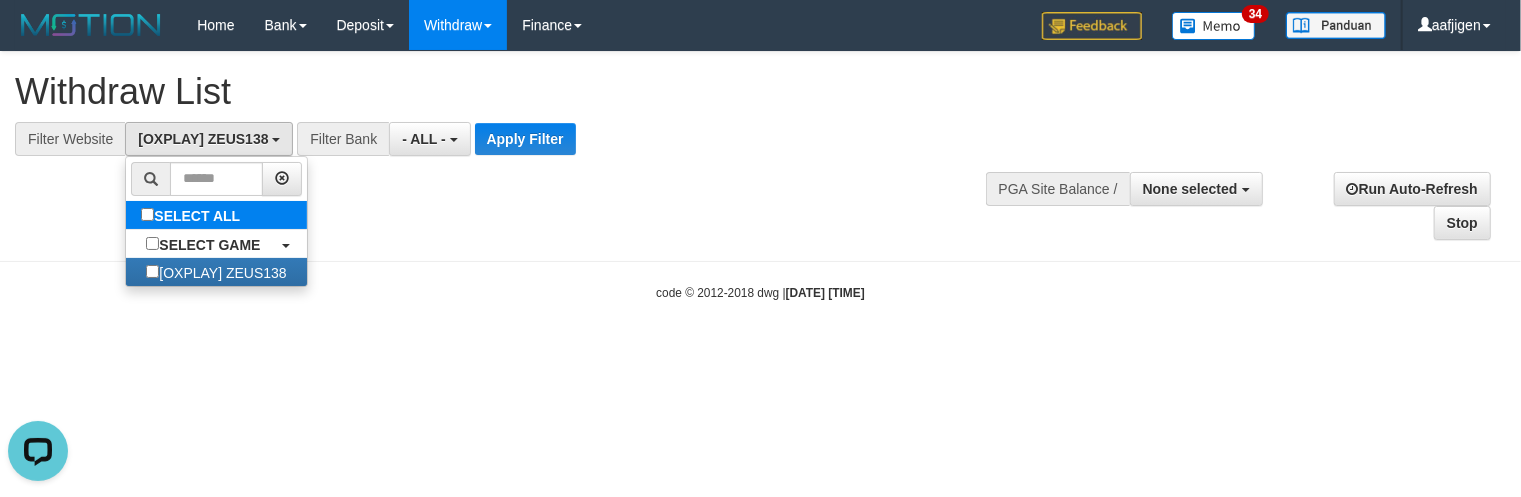 scroll, scrollTop: 17, scrollLeft: 0, axis: vertical 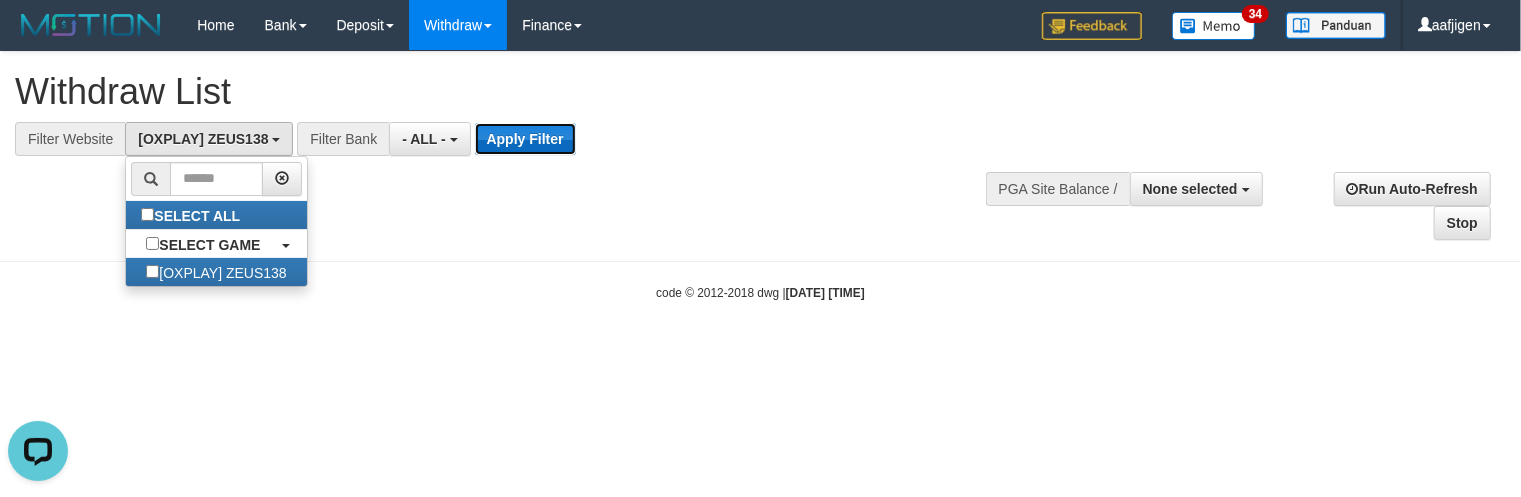 click on "Apply Filter" at bounding box center (525, 139) 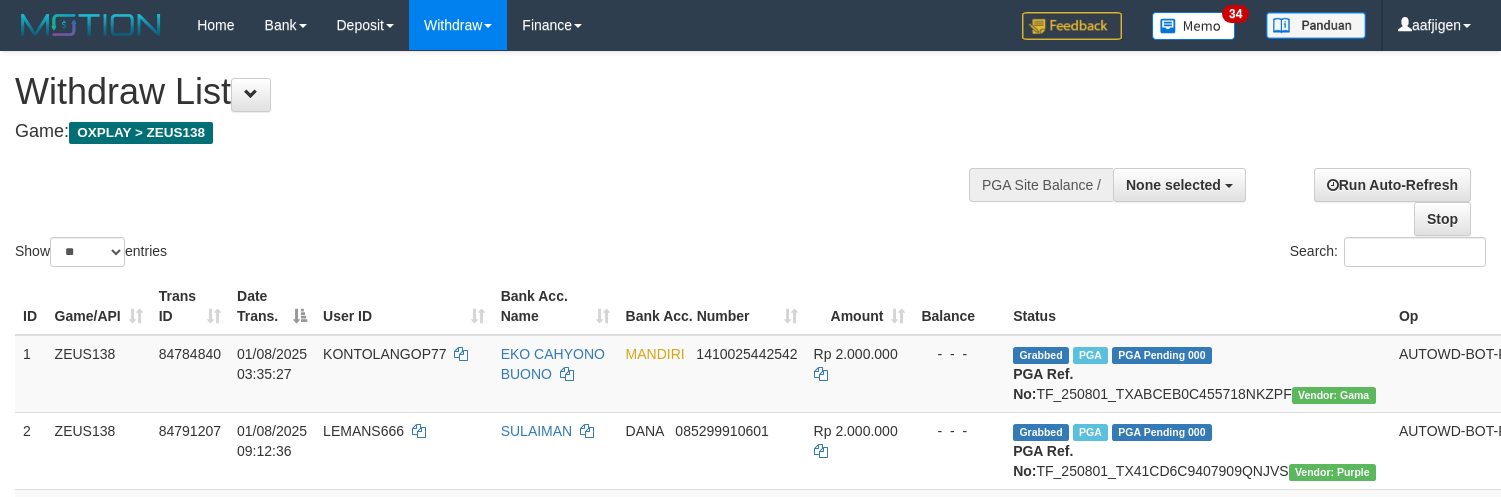 select 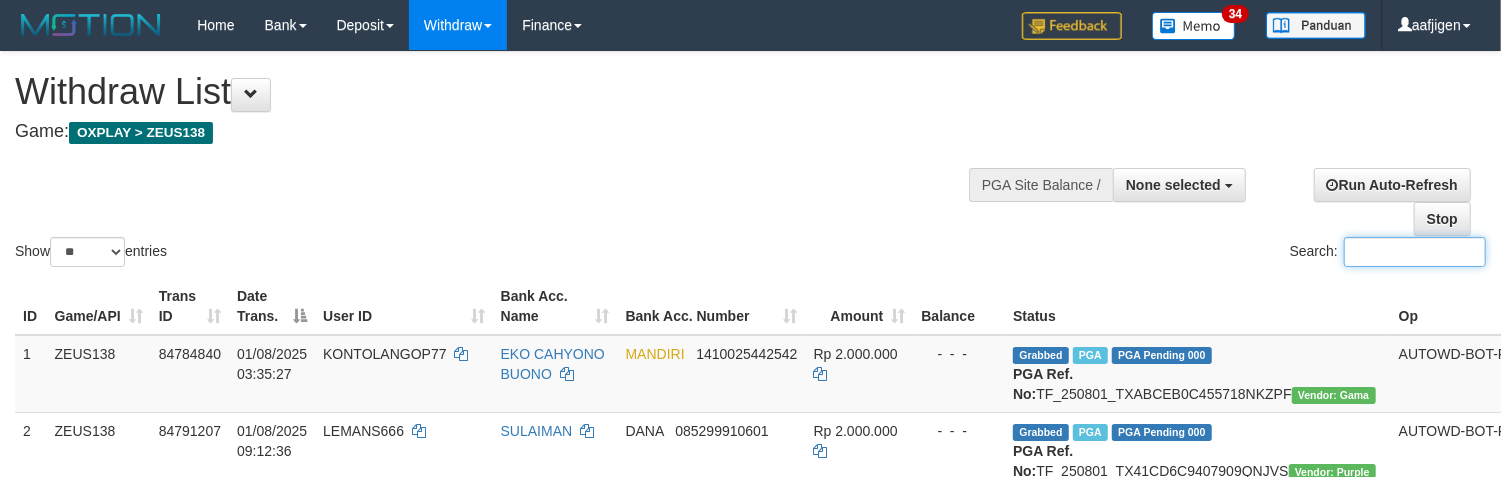paste on "********" 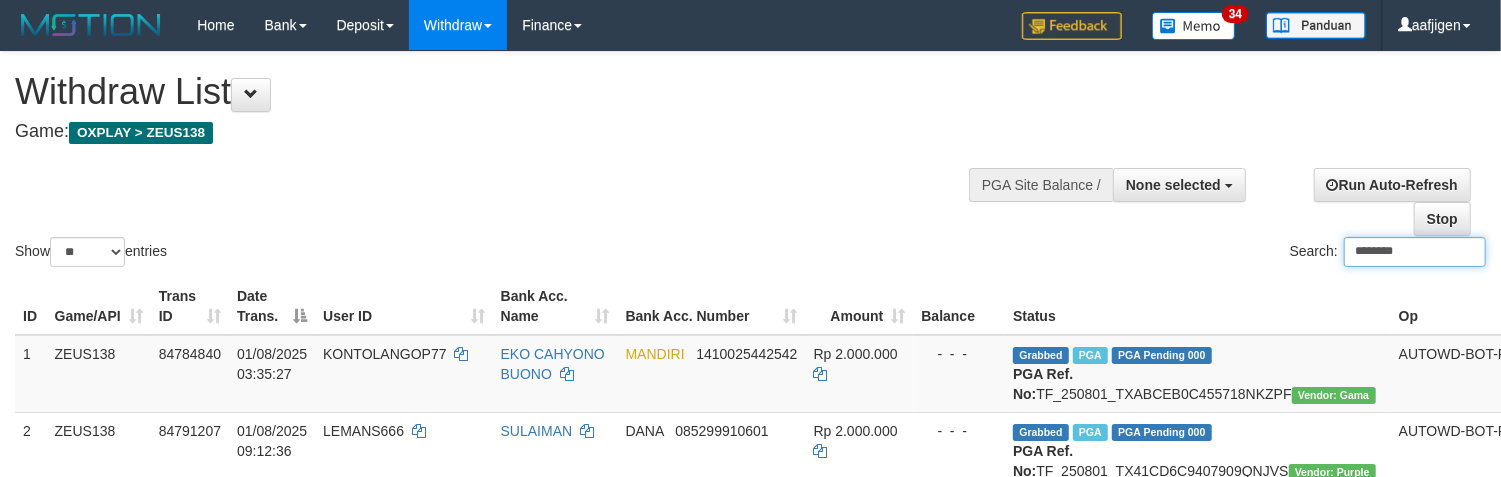 click on "********" at bounding box center [1415, 252] 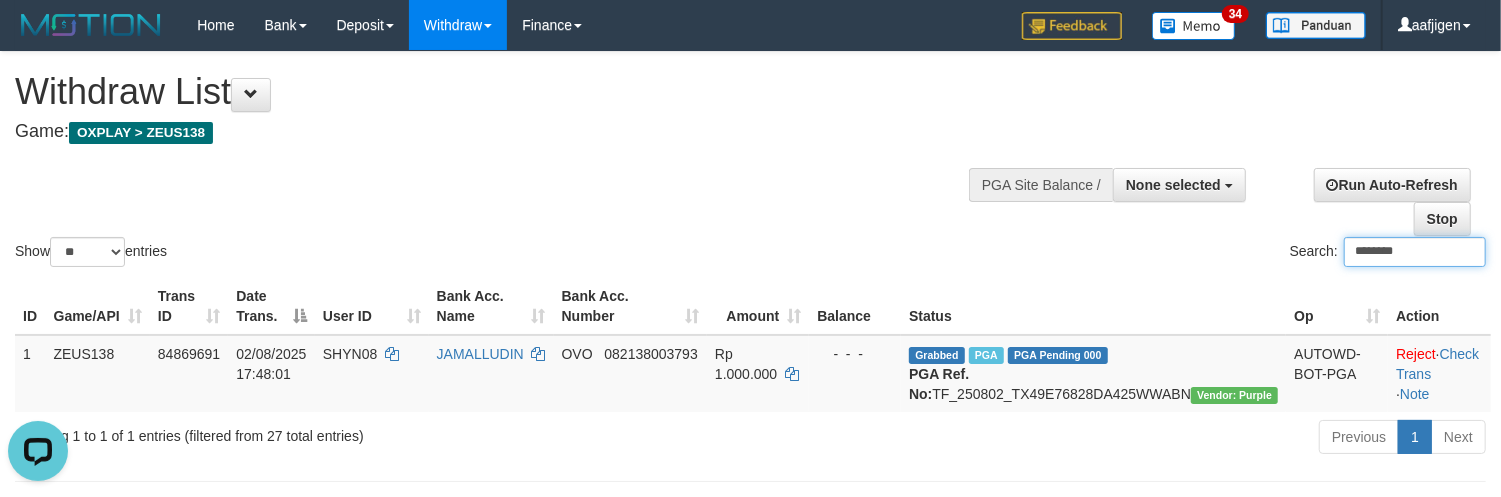 scroll, scrollTop: 0, scrollLeft: 0, axis: both 